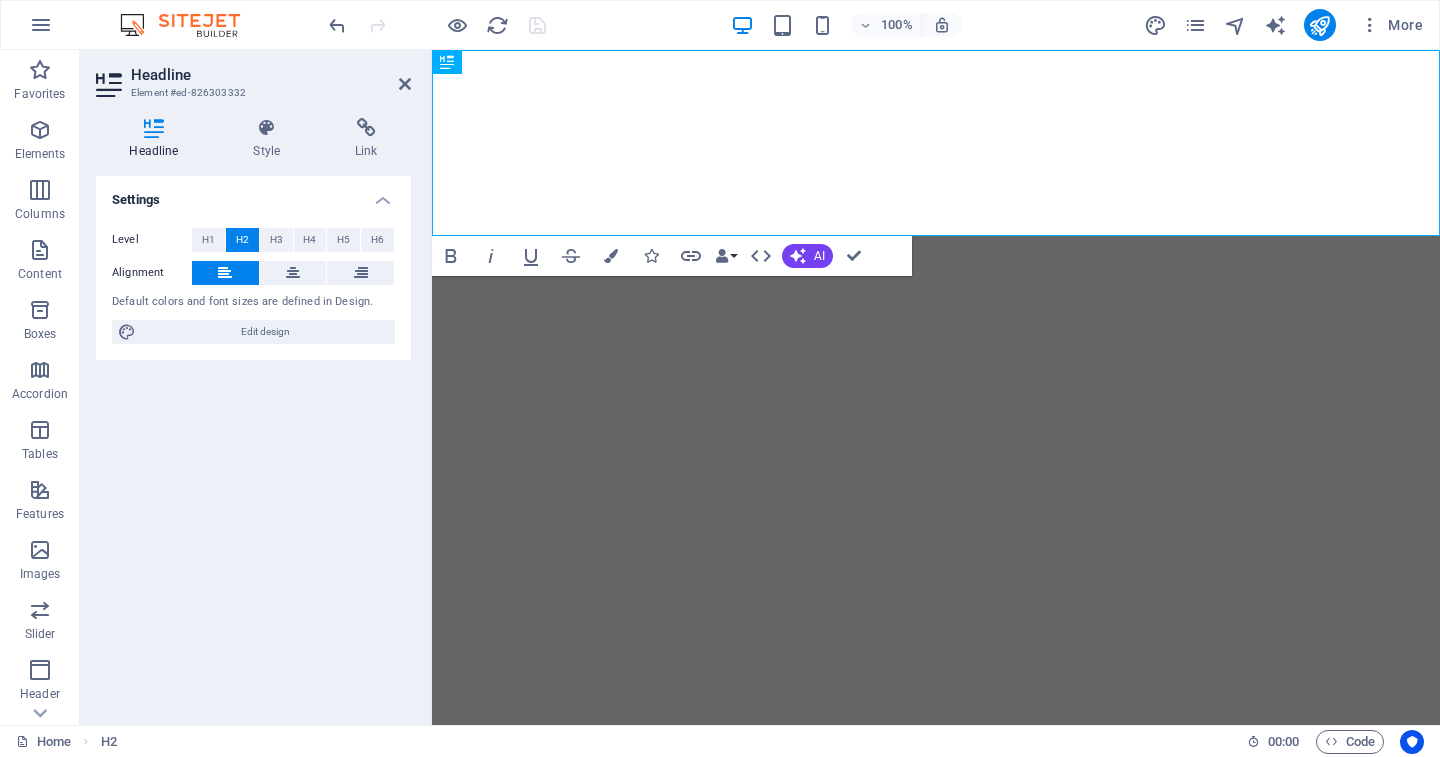 scroll, scrollTop: 0, scrollLeft: 0, axis: both 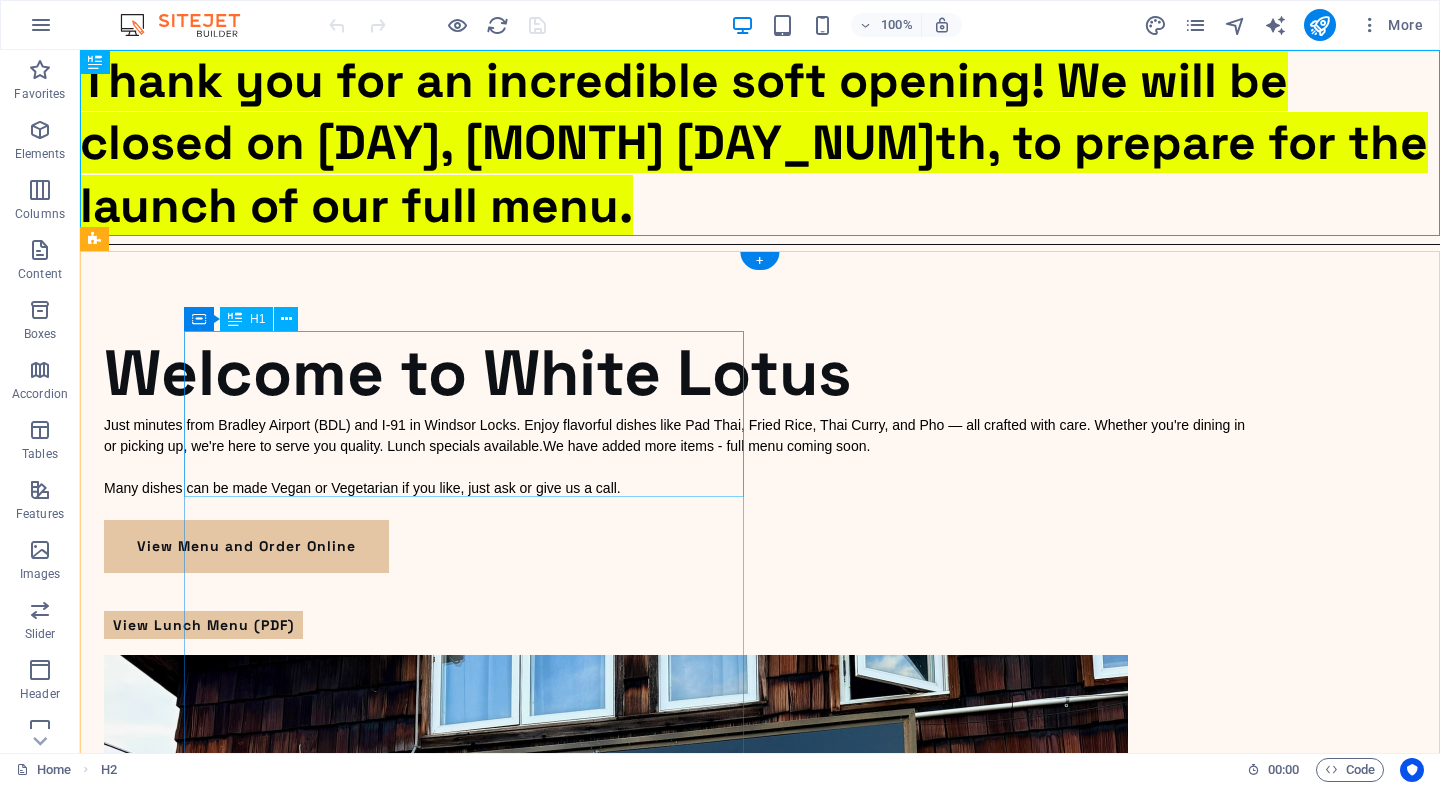 click on "Welcome to White Lotus" at bounding box center (680, 373) 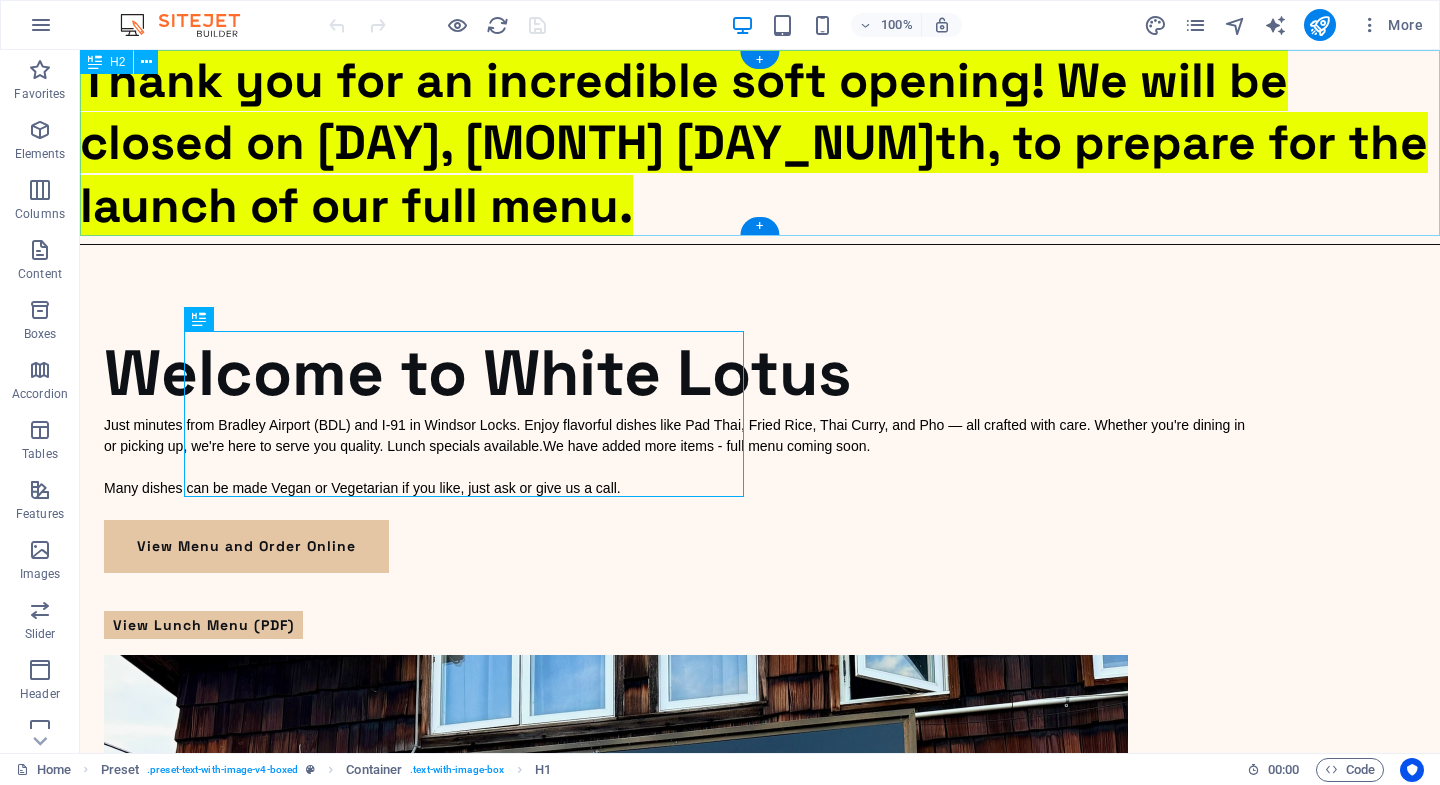 click on "Thank you for an incredible soft opening! We will be closed on Tuesday, August 5th, to prepare for the launch of our full menu." at bounding box center [760, 143] 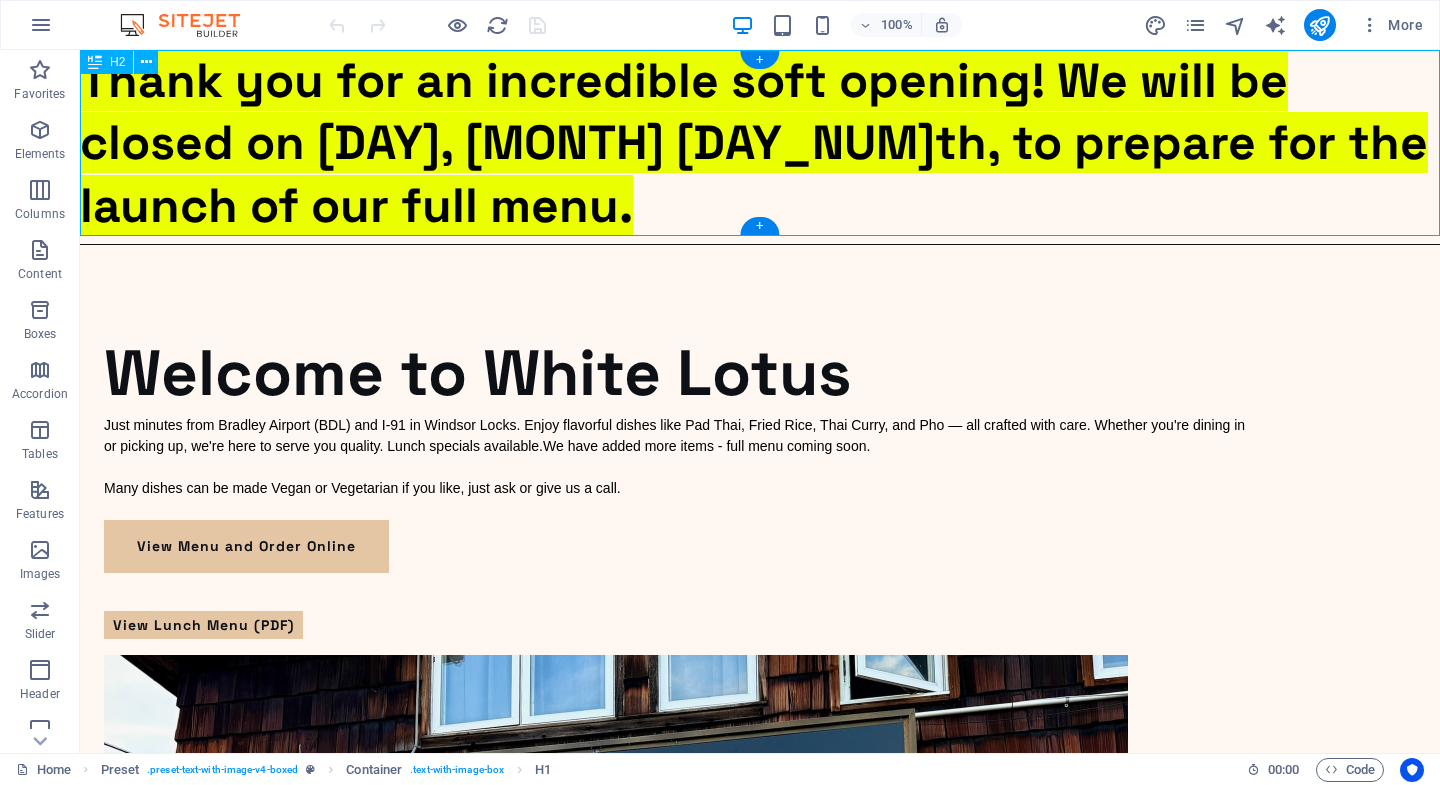 click on "Thank you for an incredible soft opening! We will be closed on Tuesday, August 5th, to prepare for the launch of our full menu." at bounding box center [760, 143] 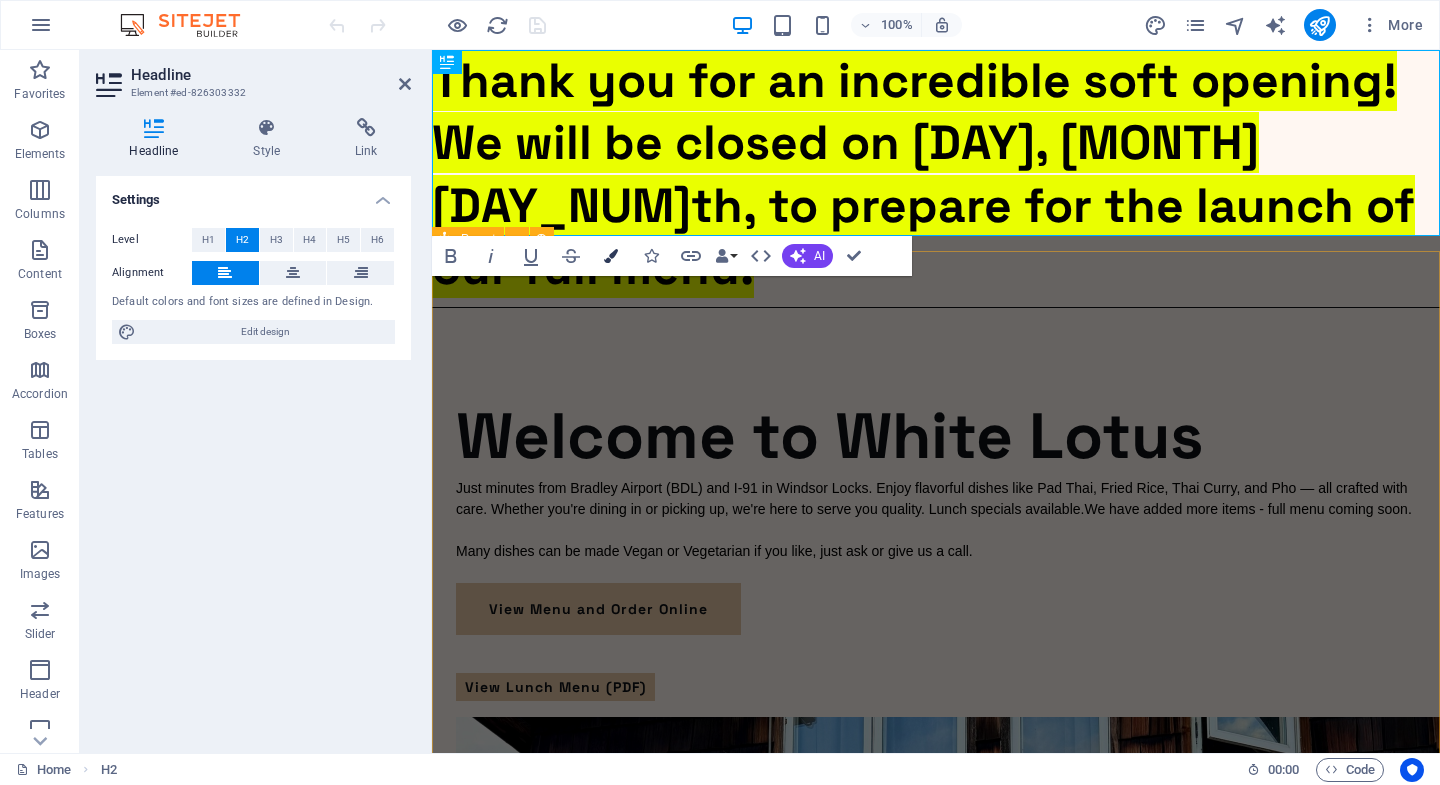click on "Colors" at bounding box center [611, 256] 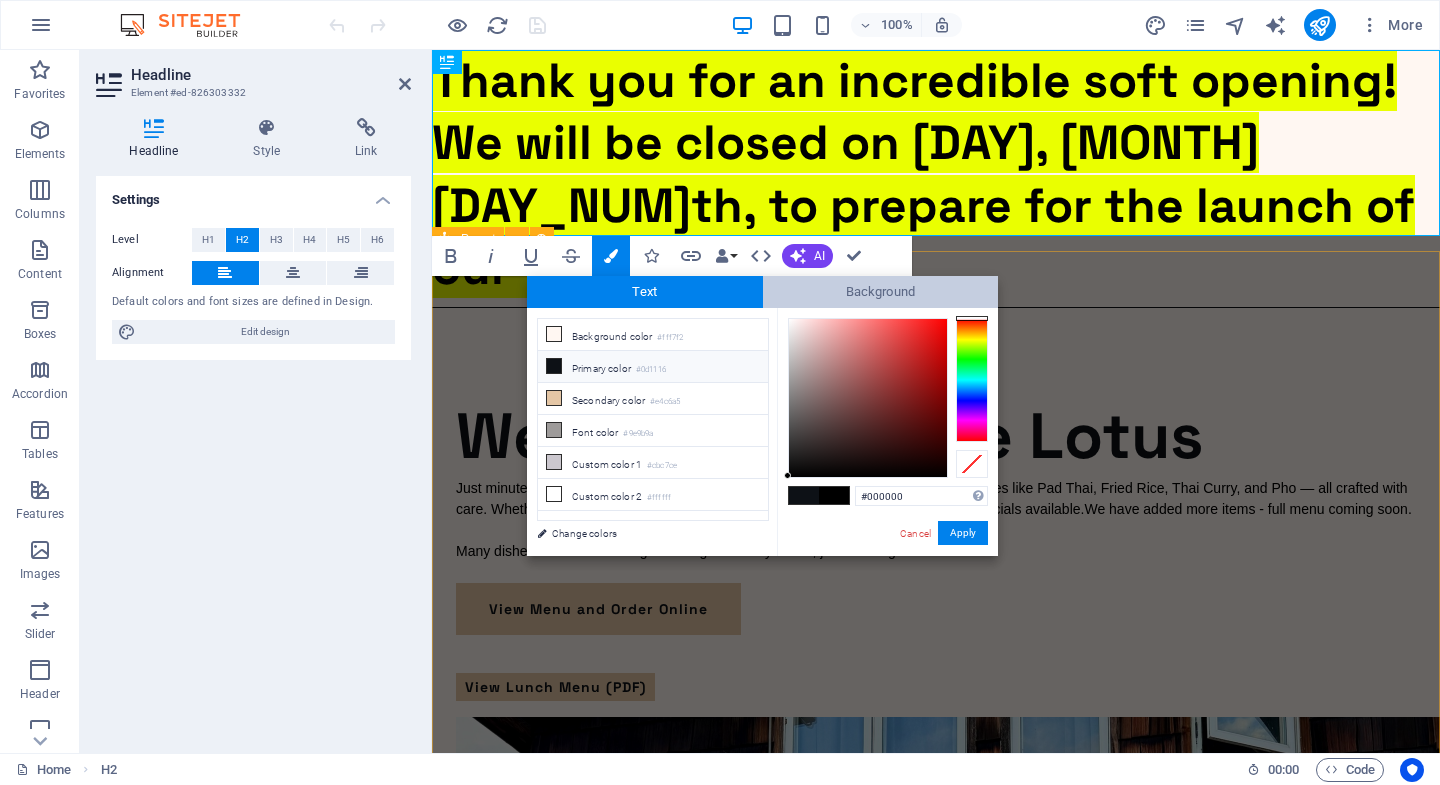click on "Background" at bounding box center [881, 292] 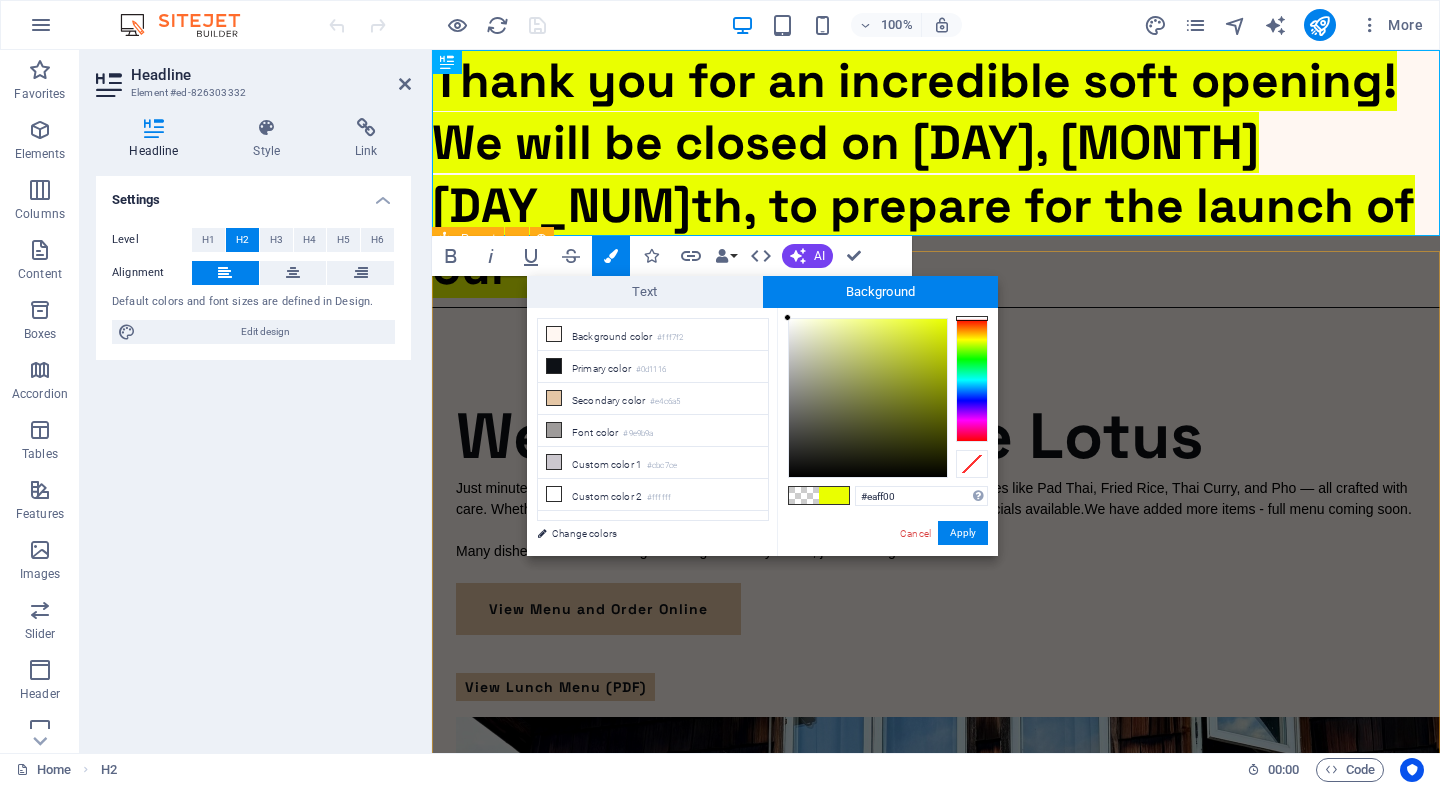click at bounding box center (804, 495) 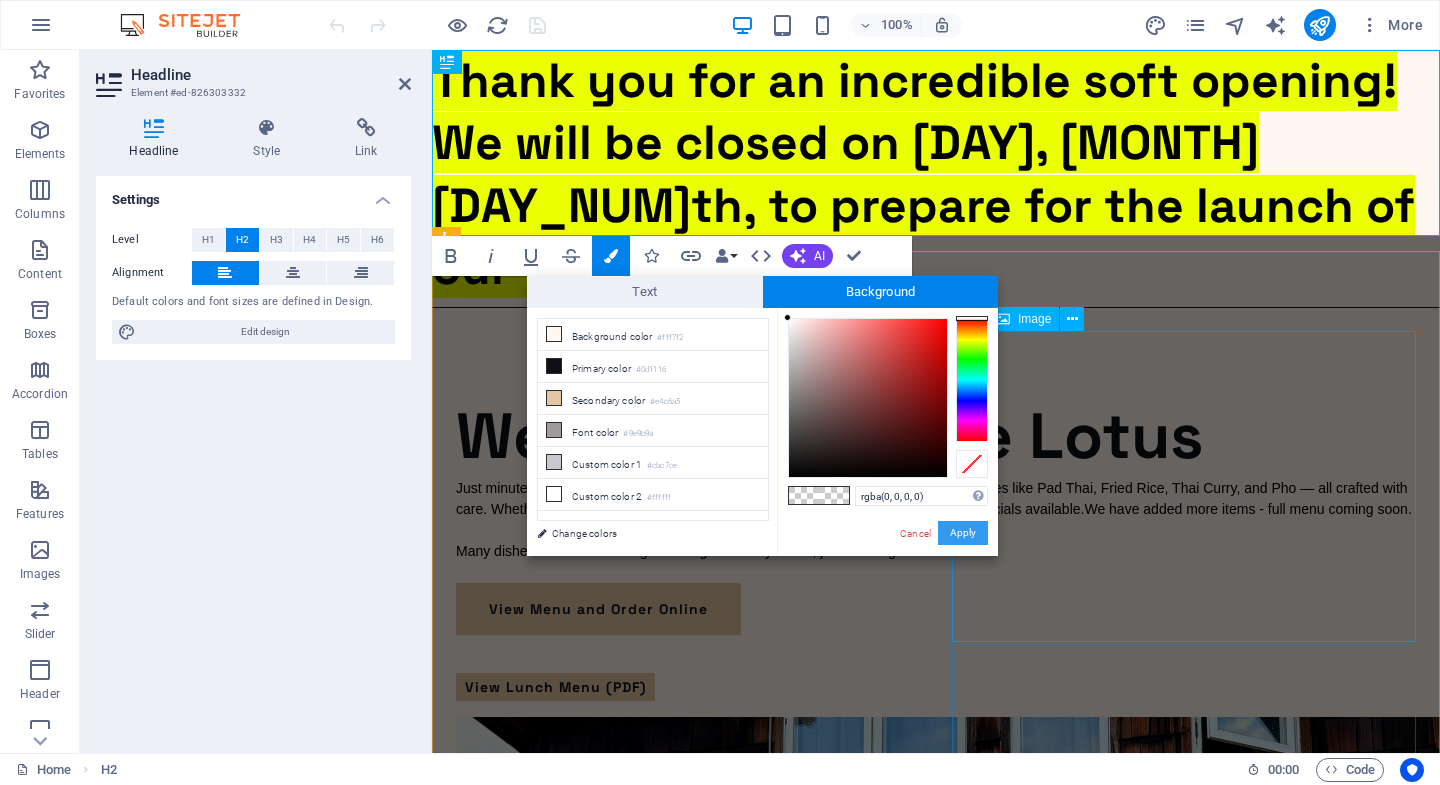 click on "Apply" at bounding box center [963, 533] 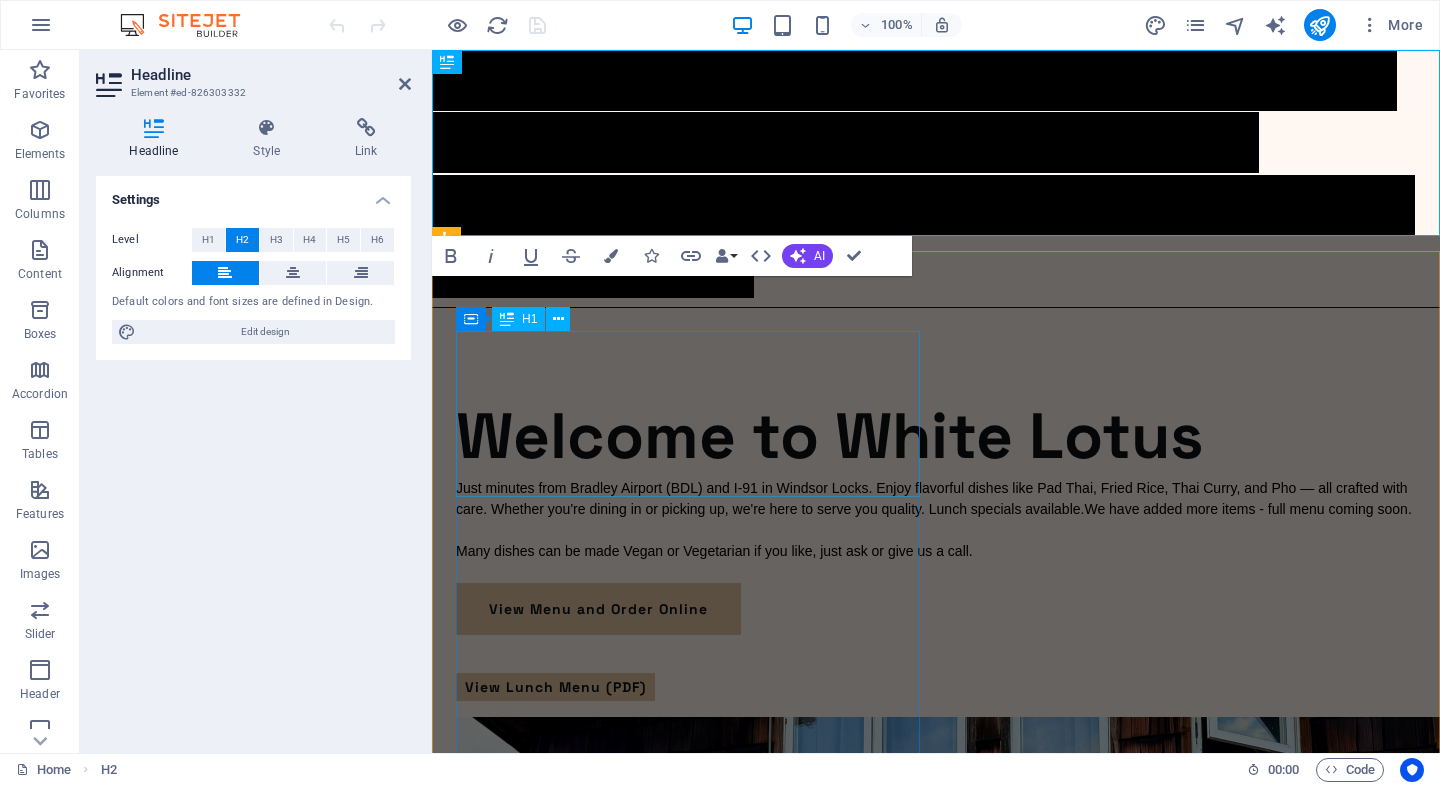 click on "Welcome to White Lotus" at bounding box center [936, 436] 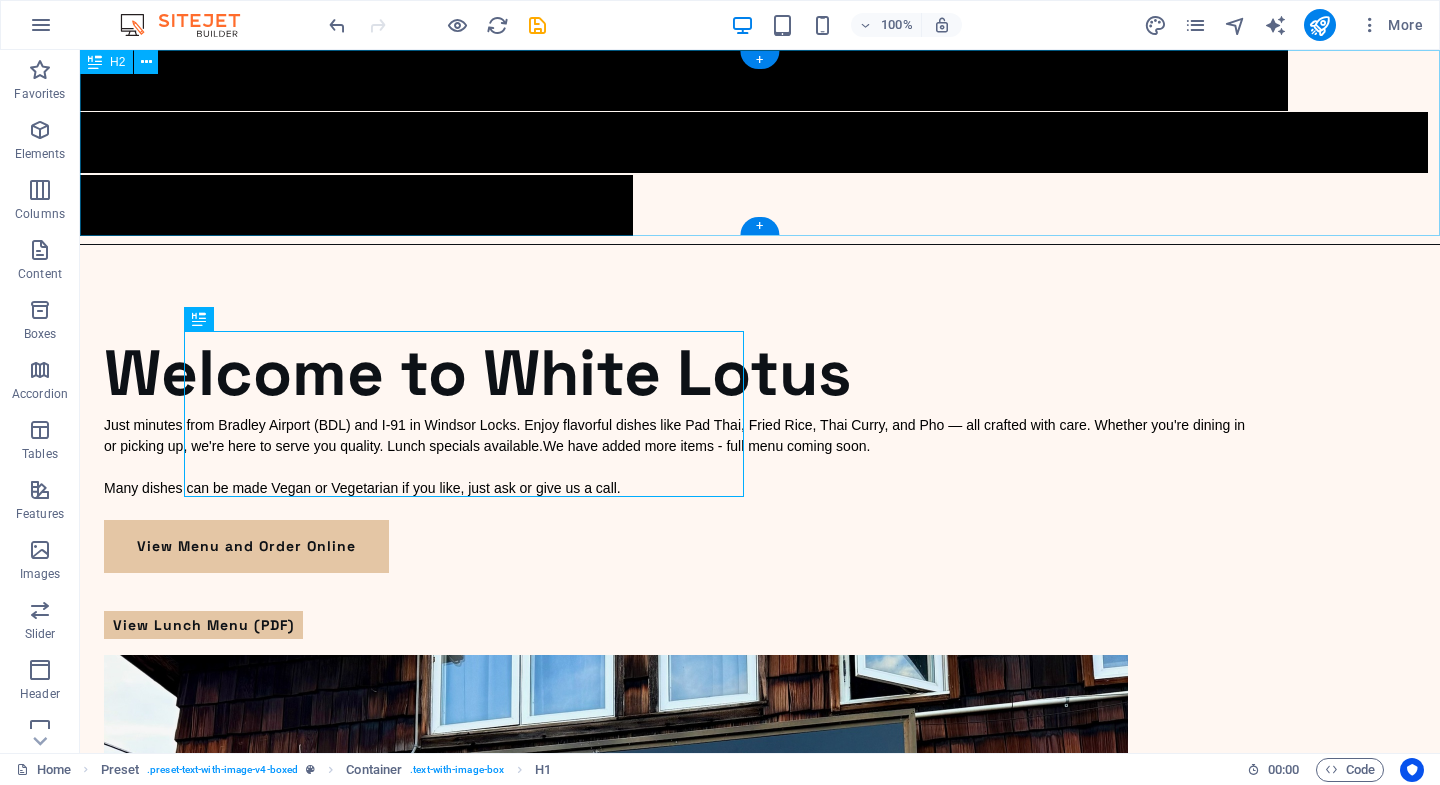 click on "Thank you for an incredible soft opening! We will be closed on Tuesday, August 5th, to prepare for the launch of our full menu." at bounding box center [760, 143] 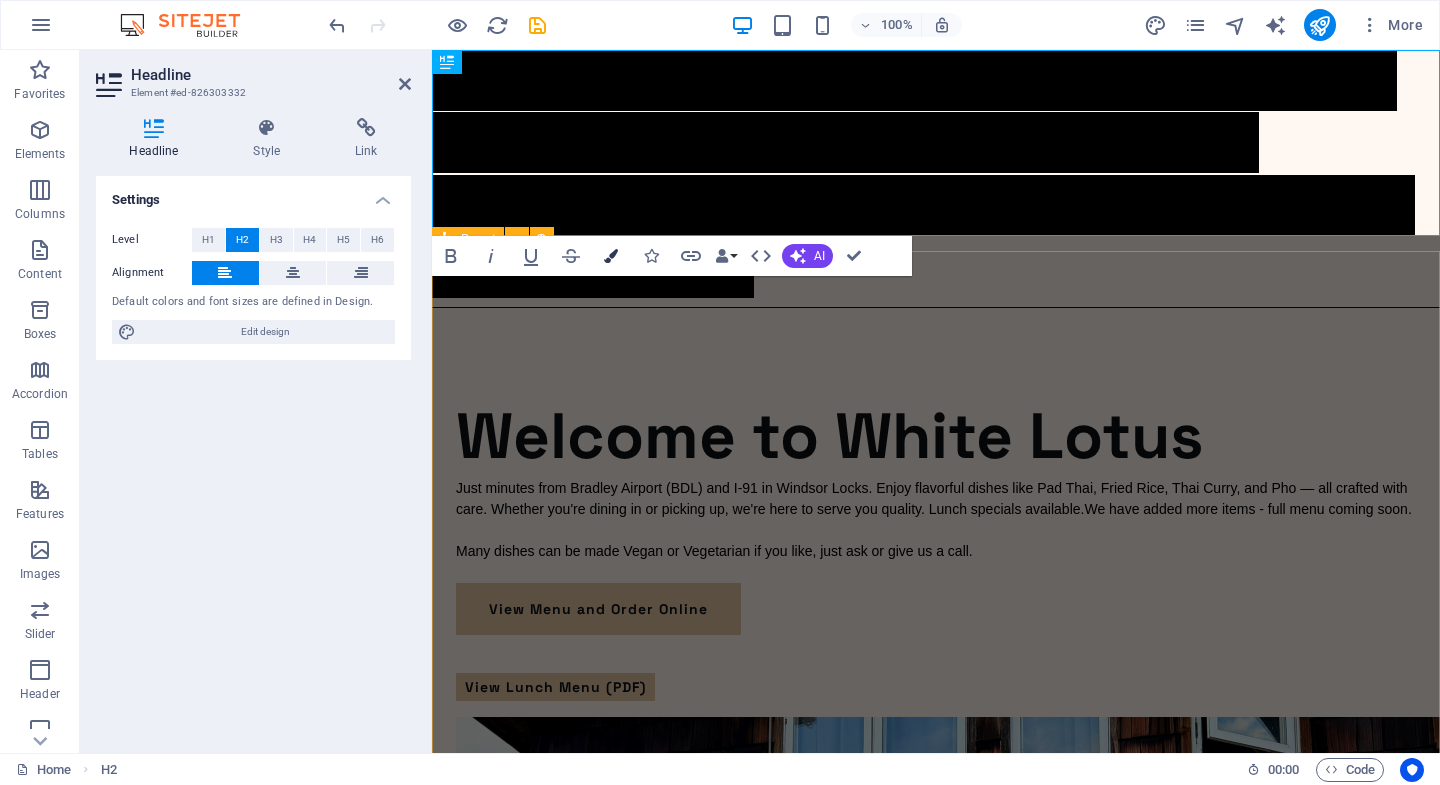 click on "Colors" at bounding box center [611, 256] 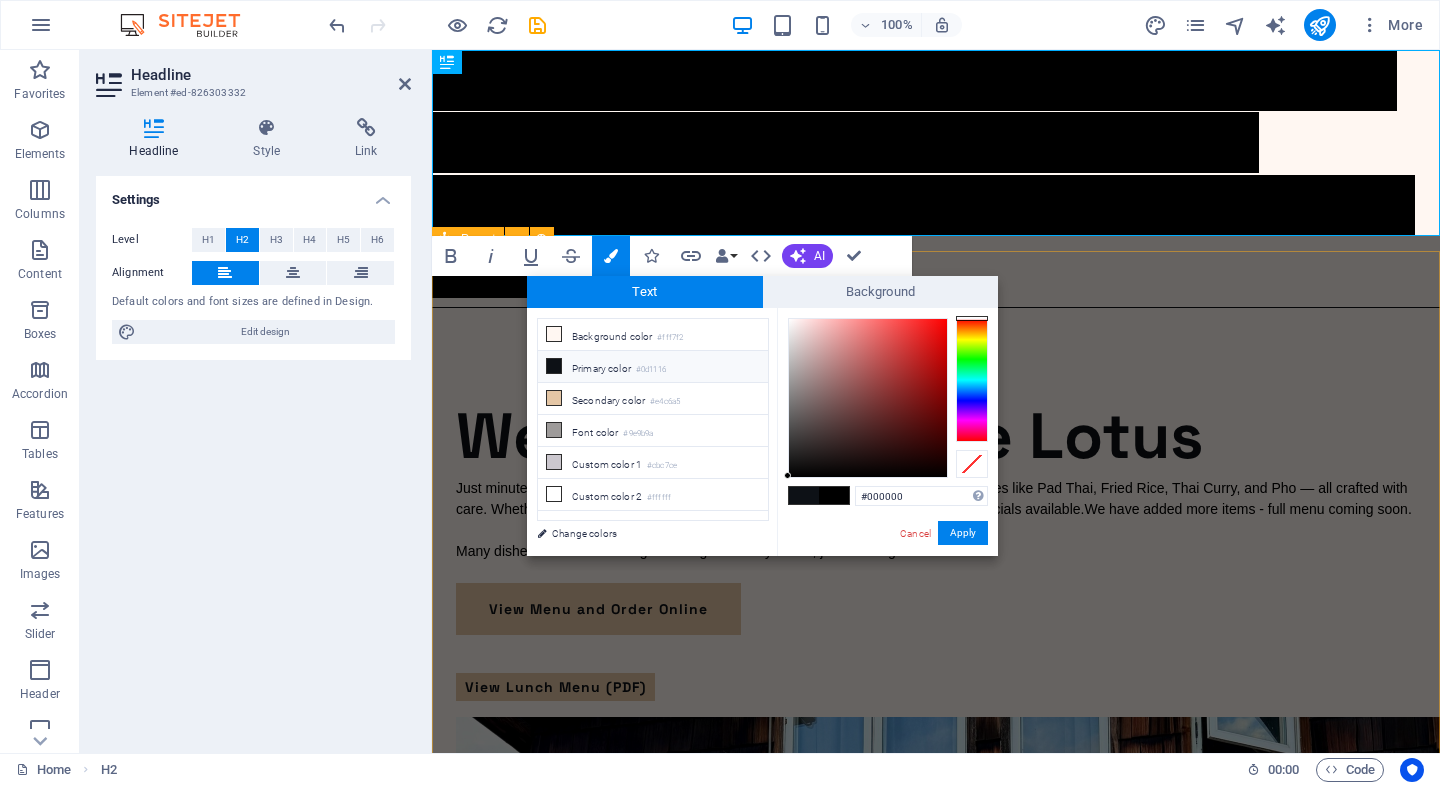 click at bounding box center (804, 495) 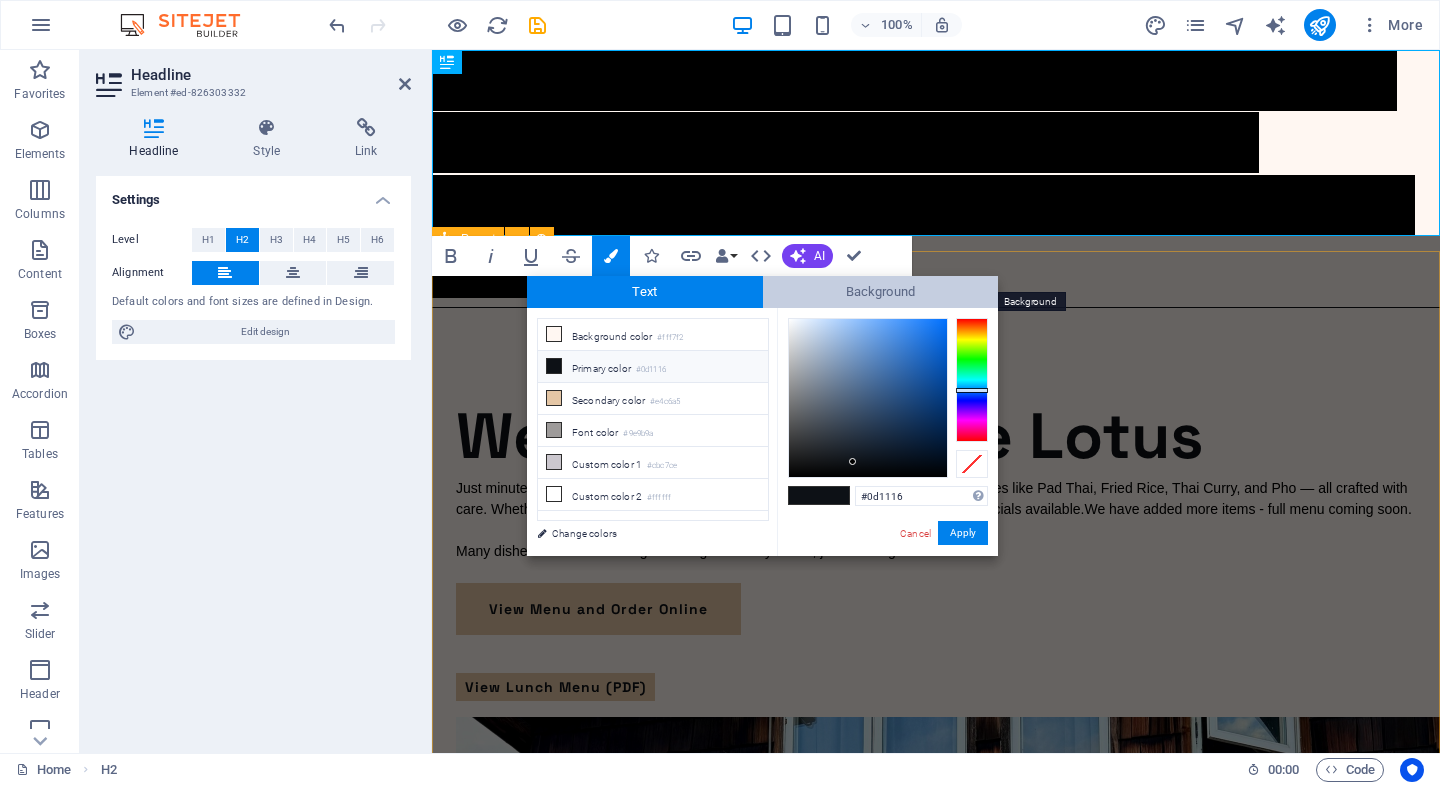 click on "Background" at bounding box center [881, 292] 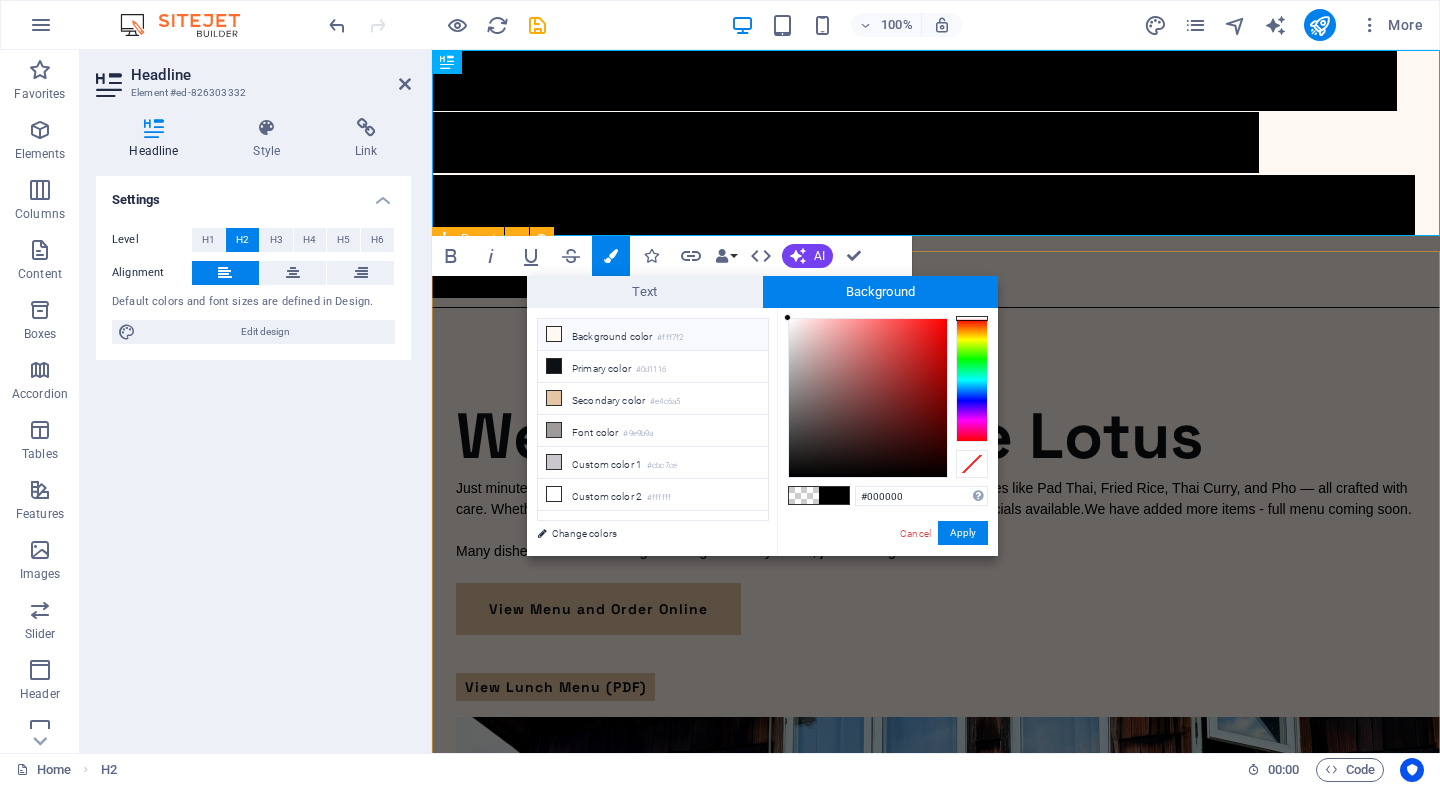 click on "Background color
#fff7f2" at bounding box center (653, 335) 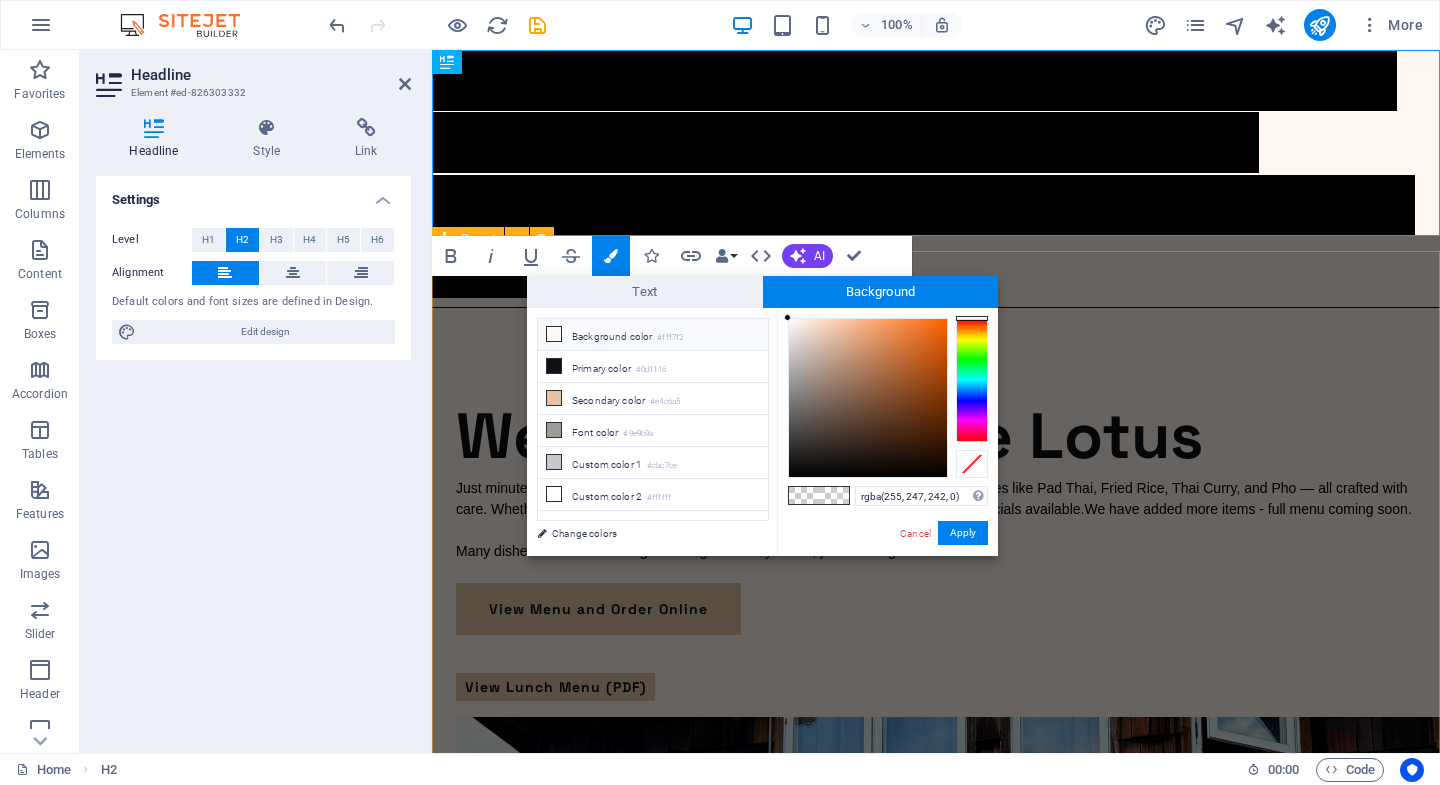click at bounding box center (834, 495) 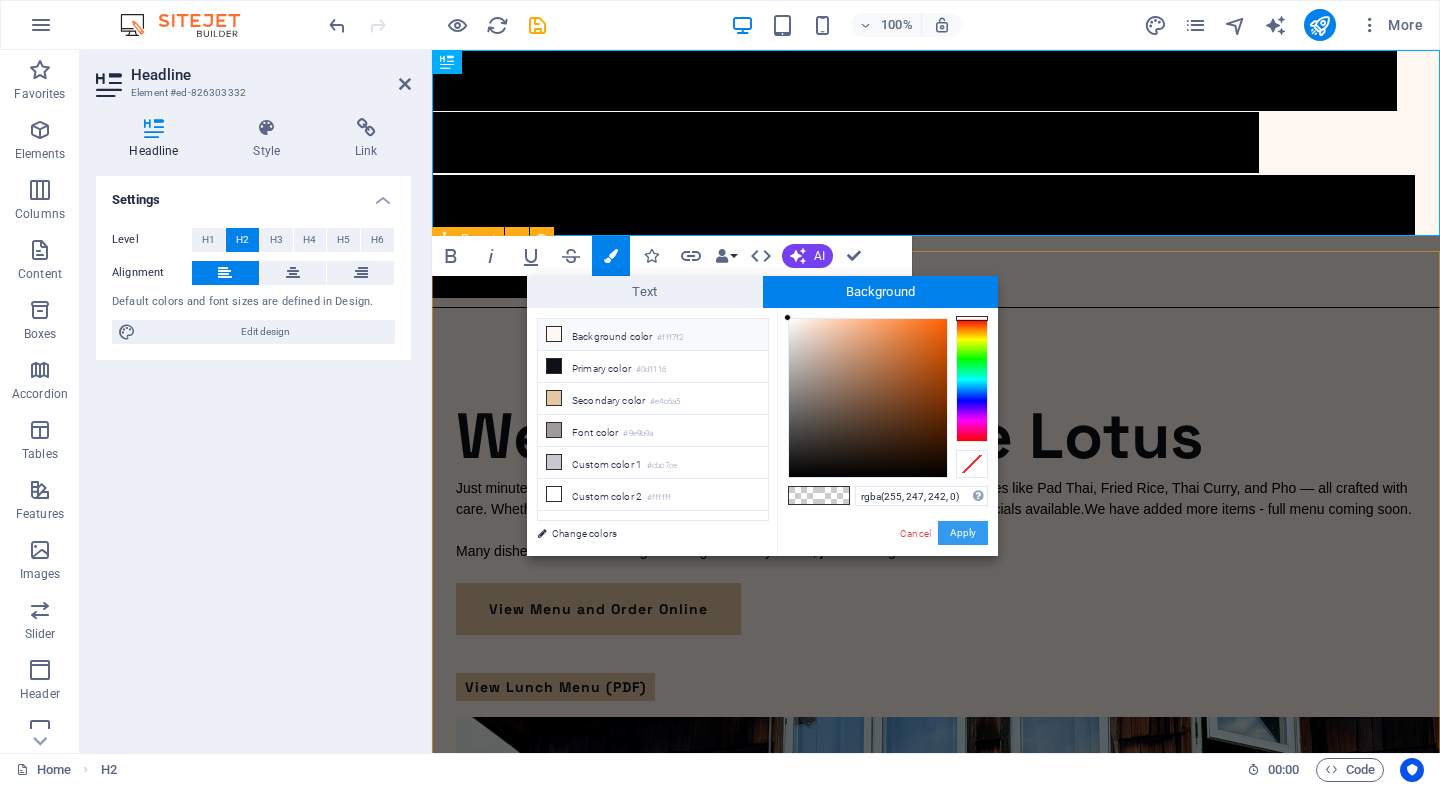 click on "Apply" at bounding box center (963, 533) 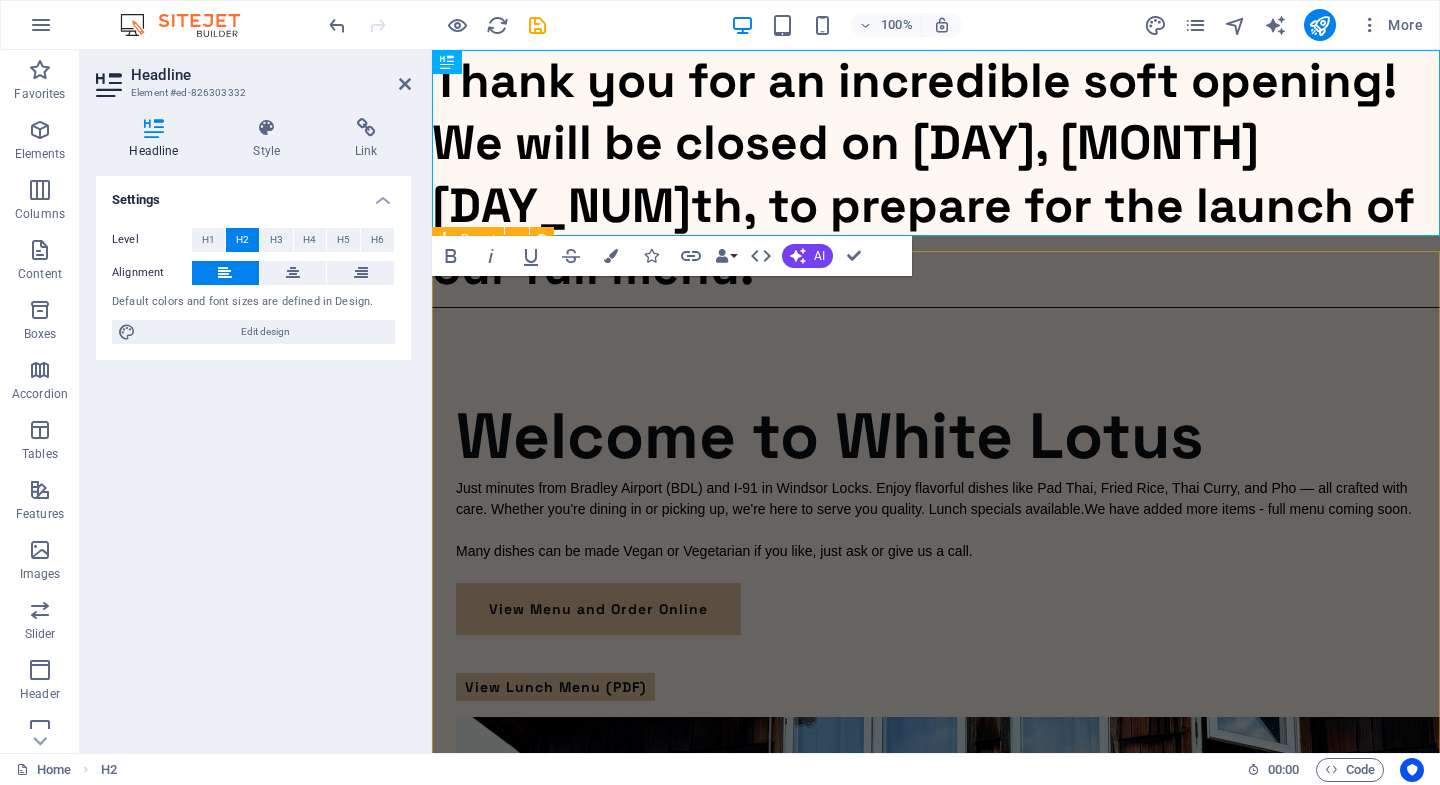 click on "Welcome to White Lotus" at bounding box center [936, 436] 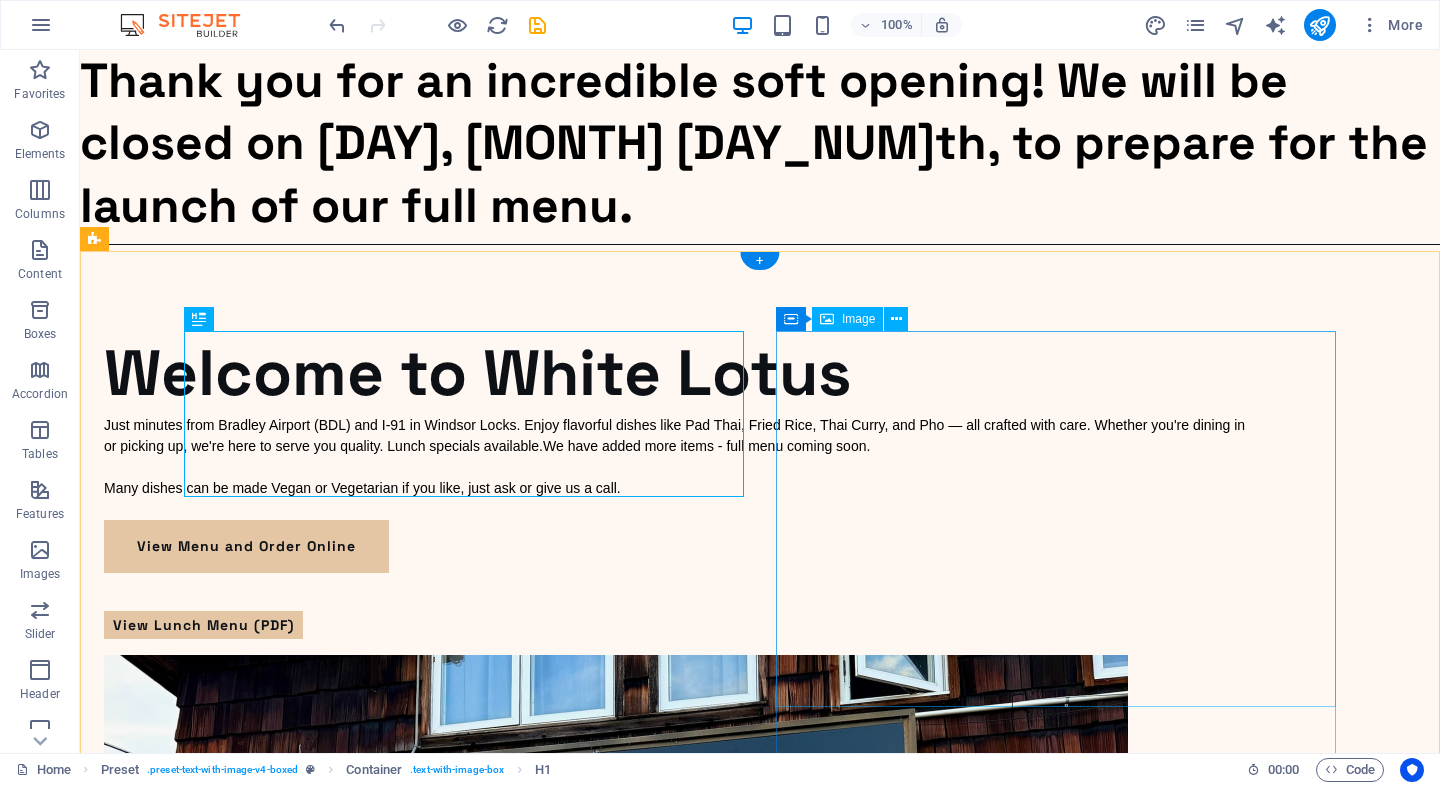 click at bounding box center [680, 998] 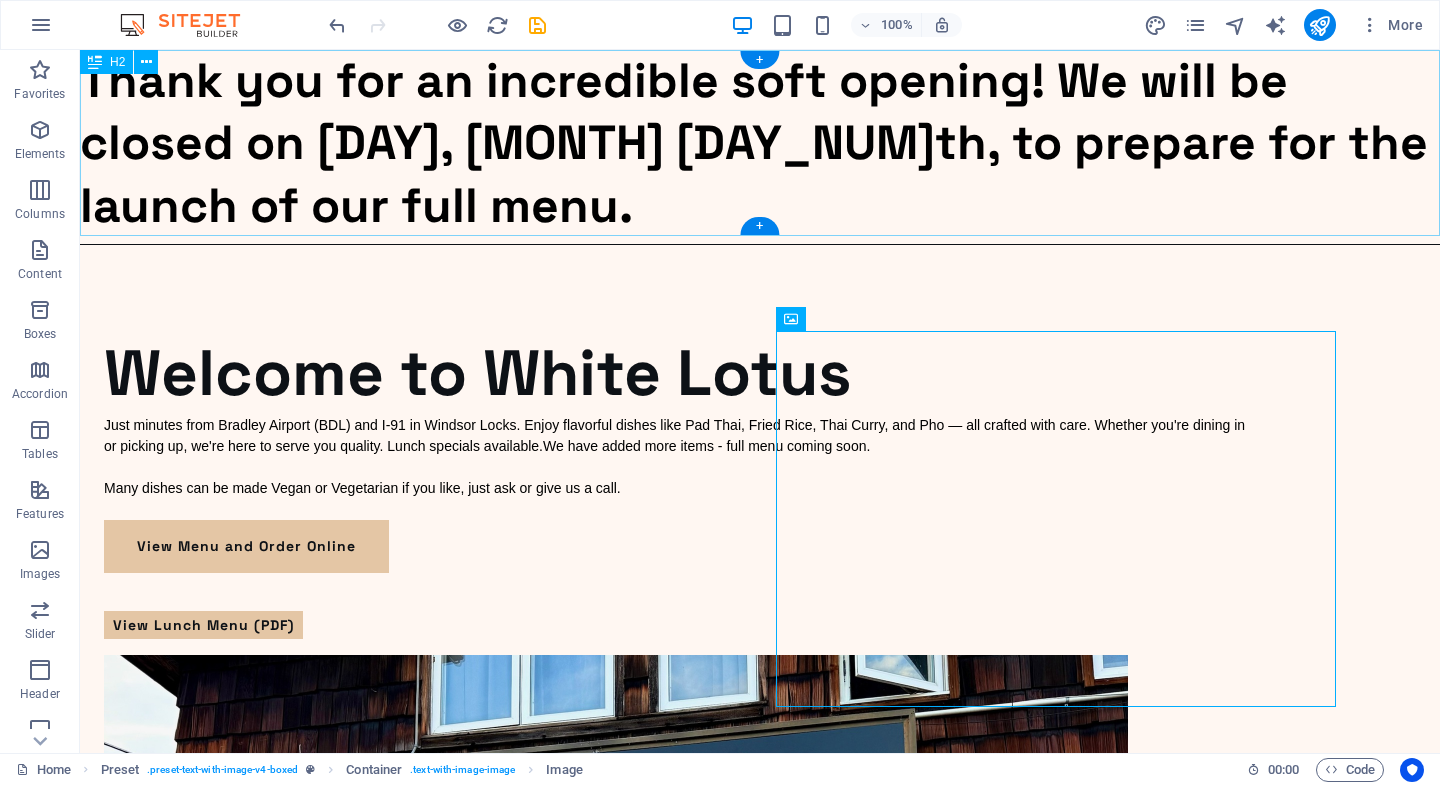 click on "Thank you for an incredible soft opening! We will be closed on Tuesday, August 5th, to prepare for the launch of our full menu." at bounding box center [760, 143] 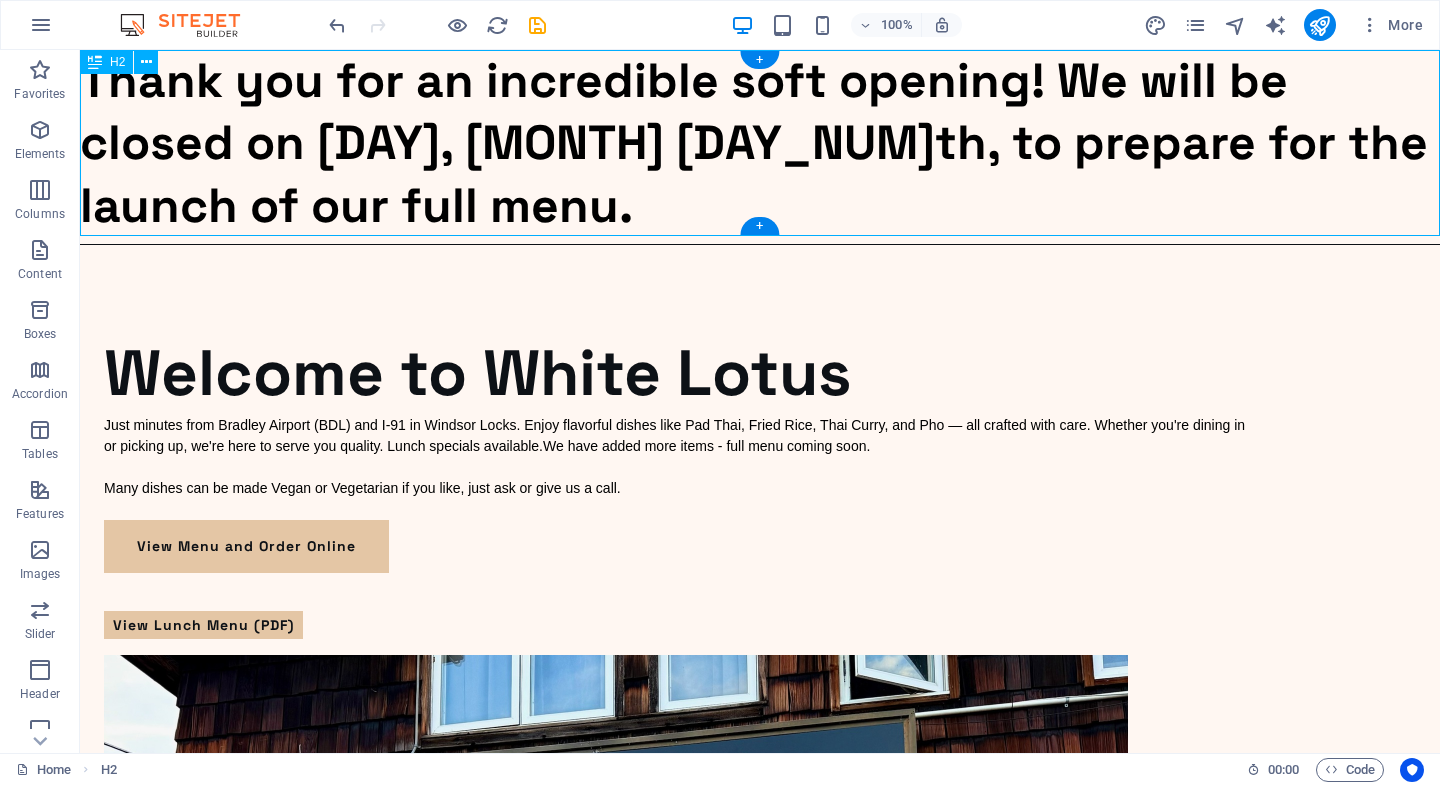 click on "Thank you for an incredible soft opening! We will be closed on Tuesday, August 5th, to prepare for the launch of our full menu." at bounding box center [760, 143] 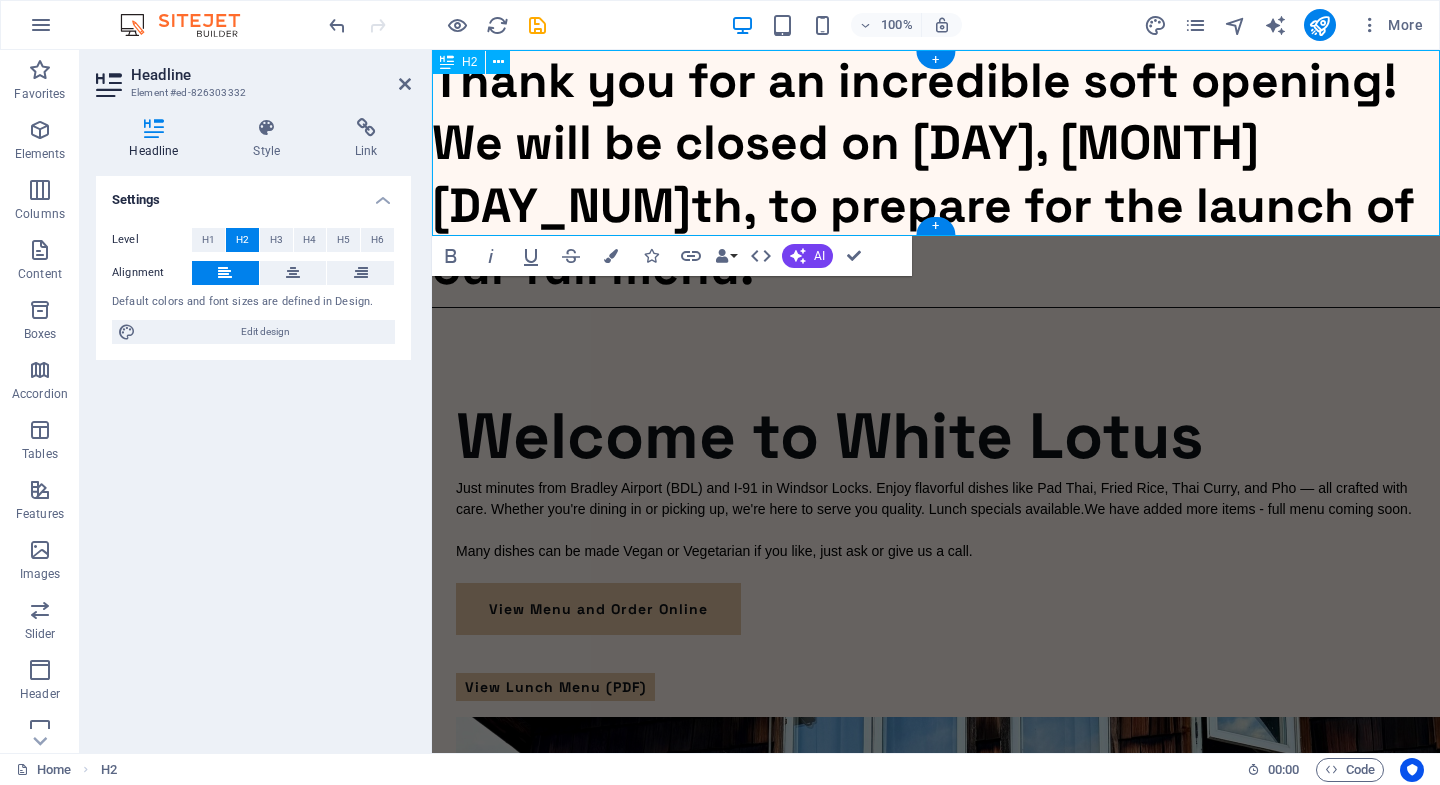 click on "Thank you for an incredible soft opening! We will be closed on Tuesday, August 5th, to prepare for the launch of our full menu." at bounding box center [923, 174] 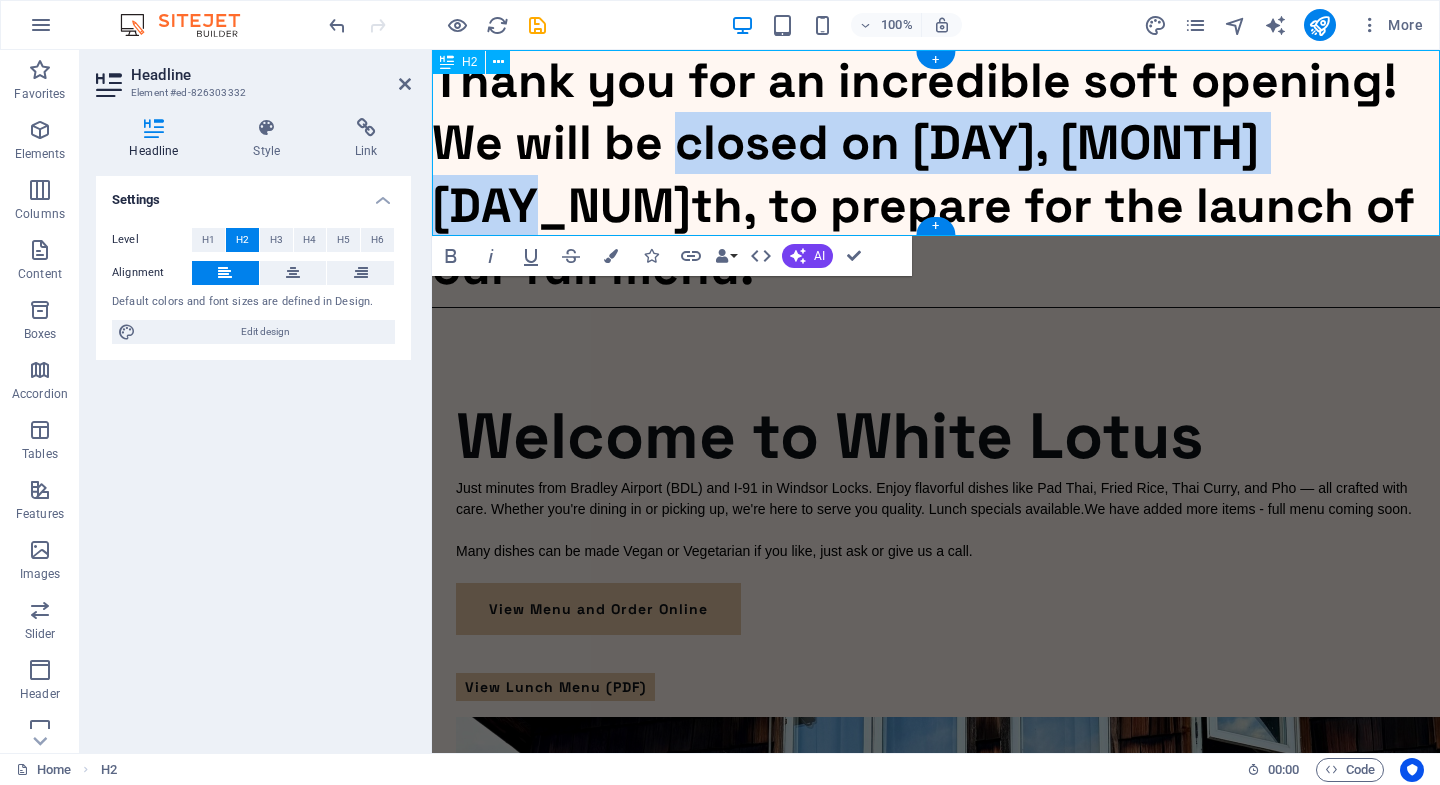 drag, startPoint x: 680, startPoint y: 144, endPoint x: 1389, endPoint y: 154, distance: 709.0705 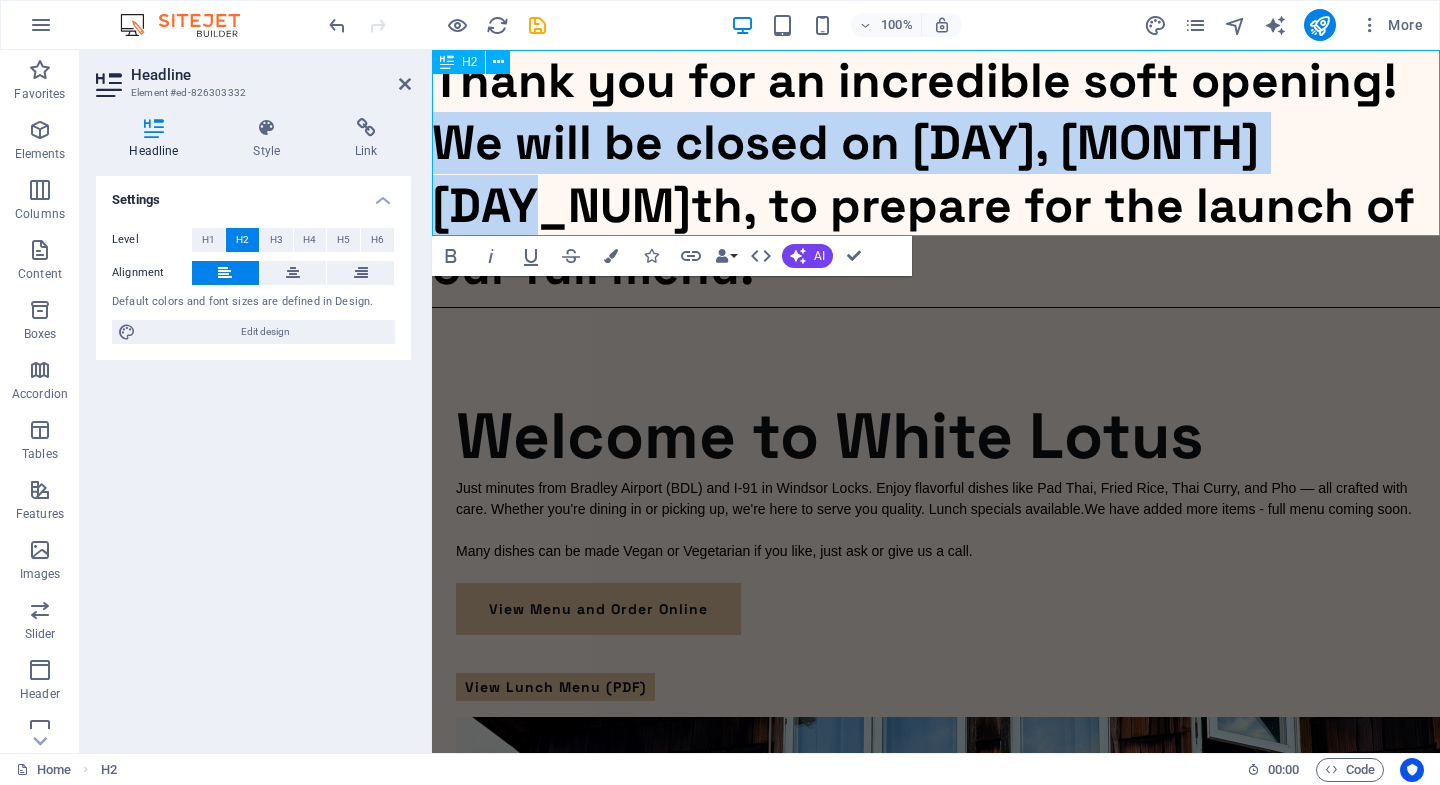 drag, startPoint x: 439, startPoint y: 145, endPoint x: 1388, endPoint y: 153, distance: 949.0337 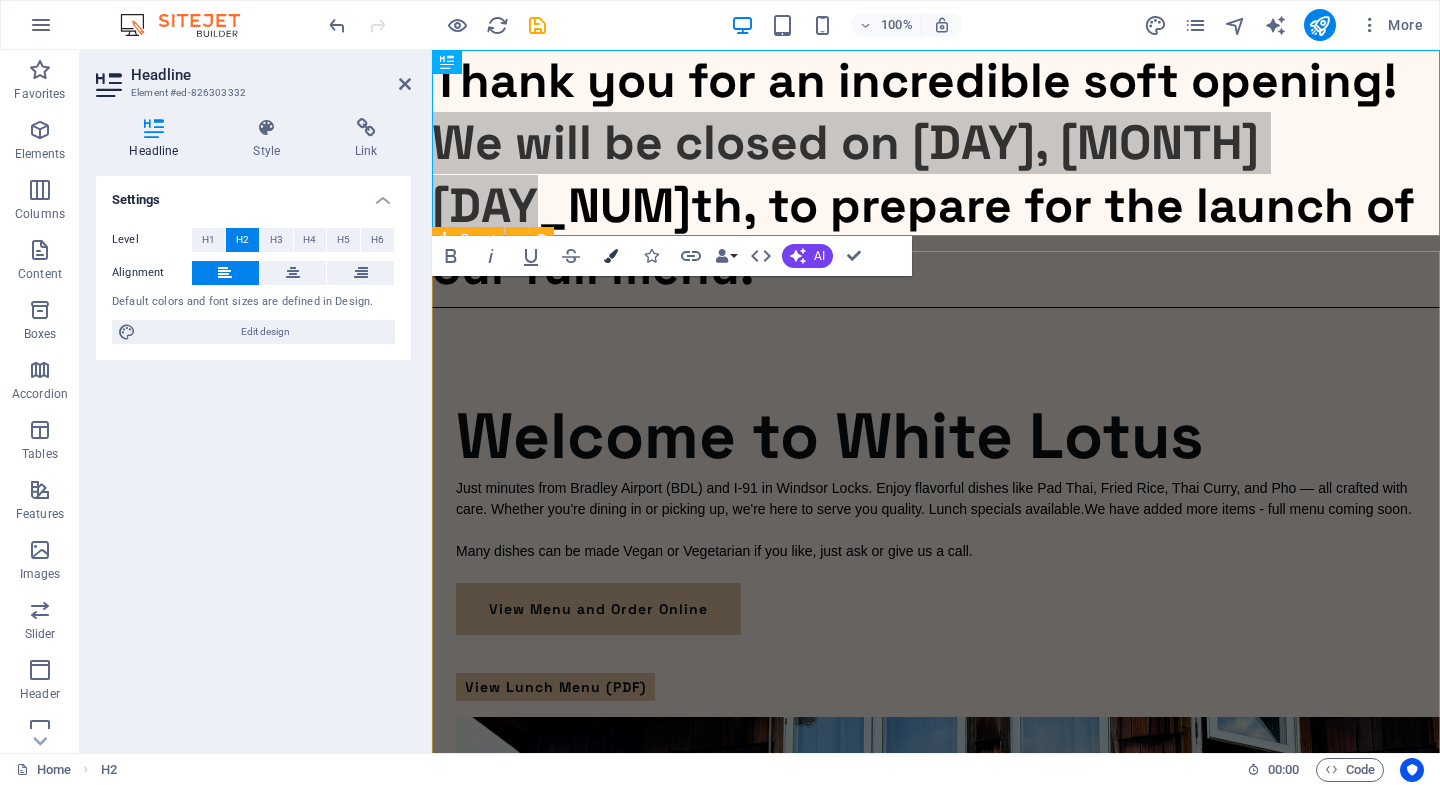 click on "Colors" at bounding box center (611, 256) 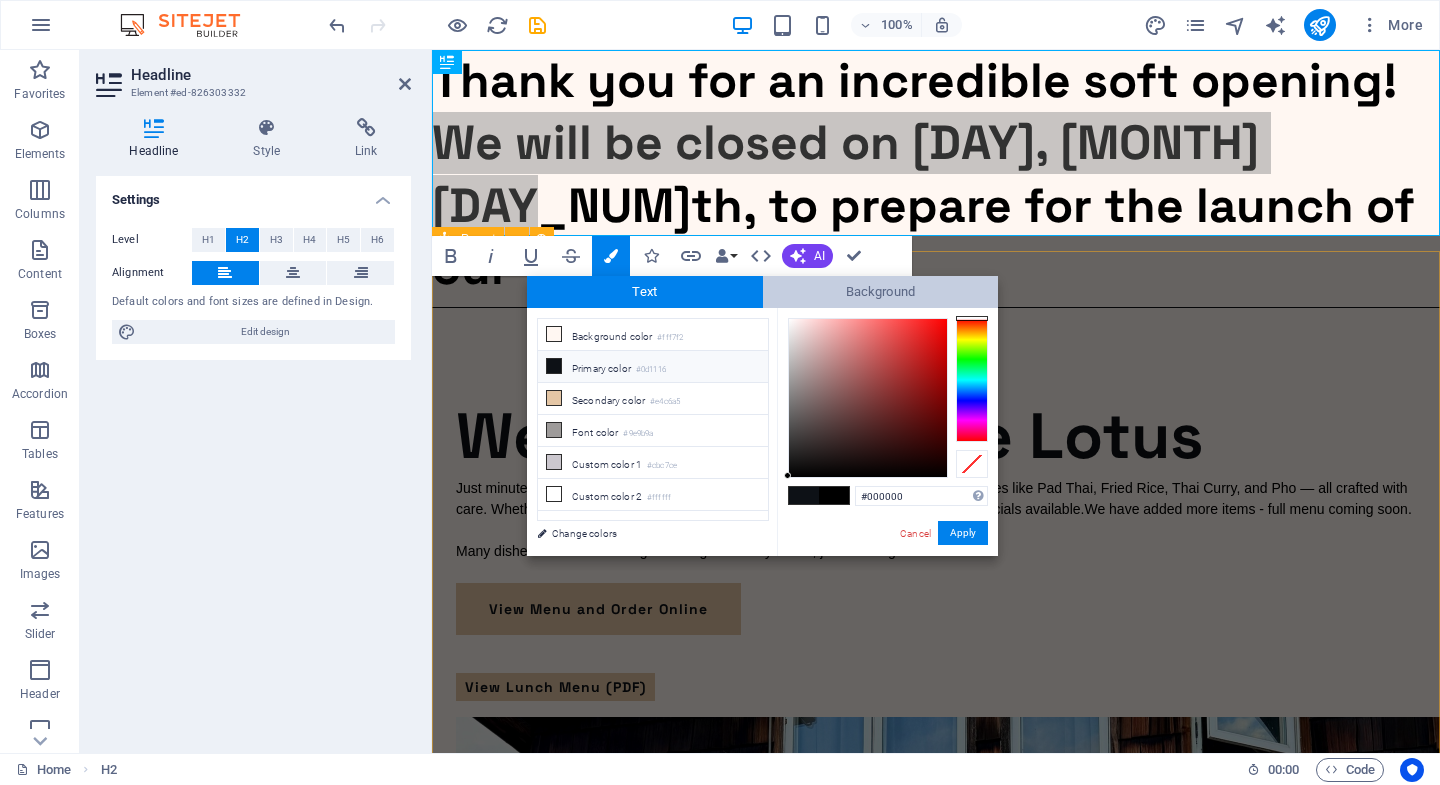 click on "Background" at bounding box center (881, 292) 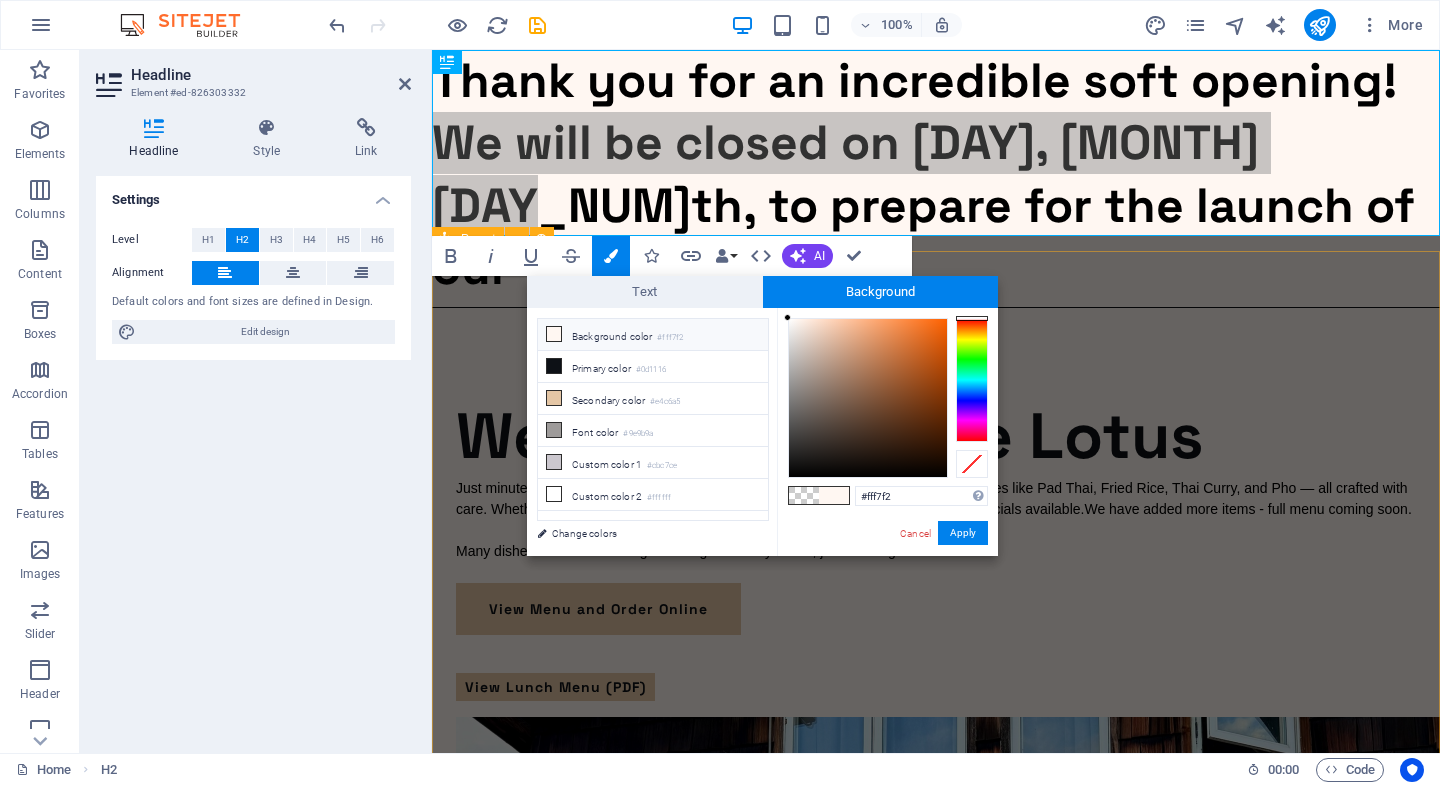 click on "#fff7f2" at bounding box center (670, 338) 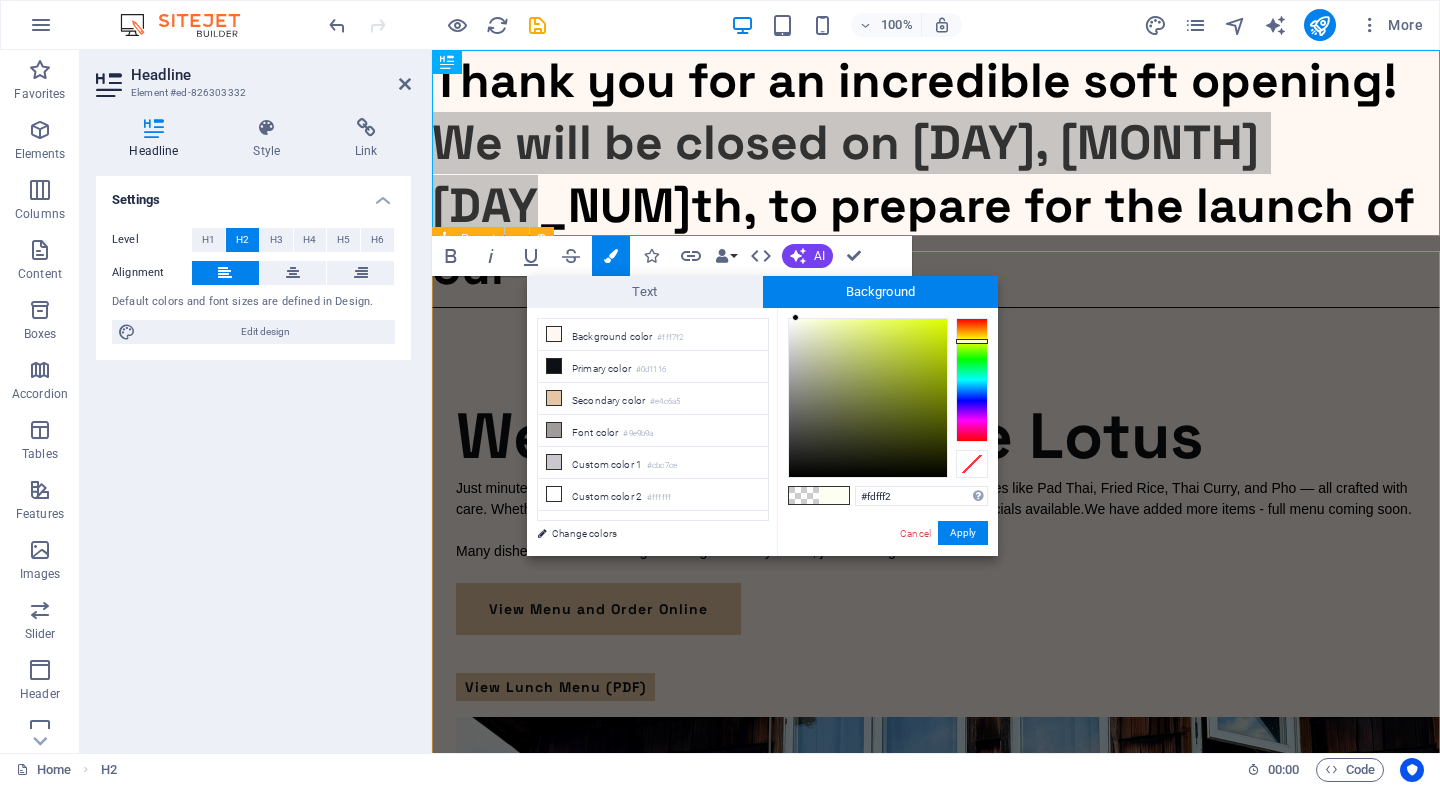 click at bounding box center [972, 380] 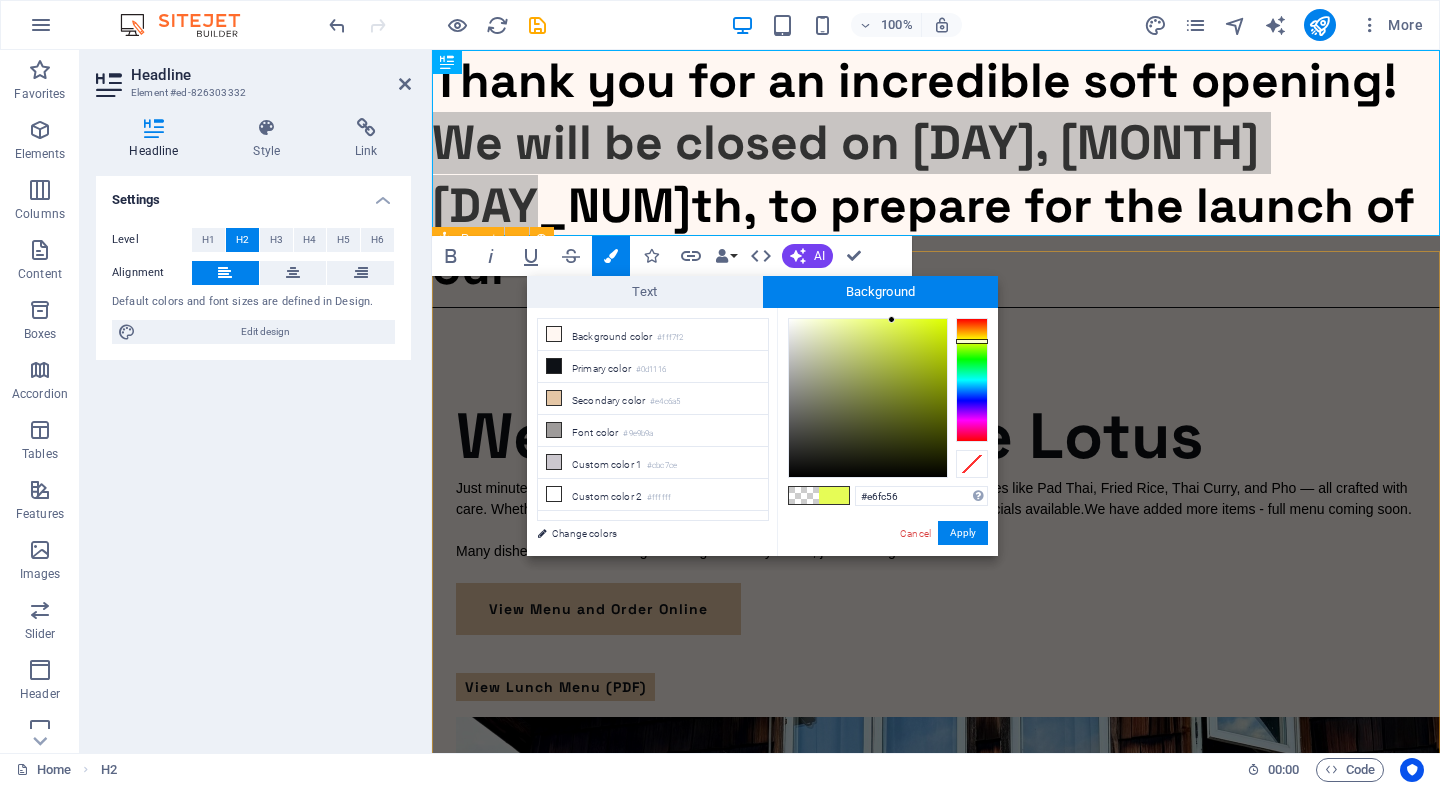 drag, startPoint x: 910, startPoint y: 325, endPoint x: 893, endPoint y: 320, distance: 17.720045 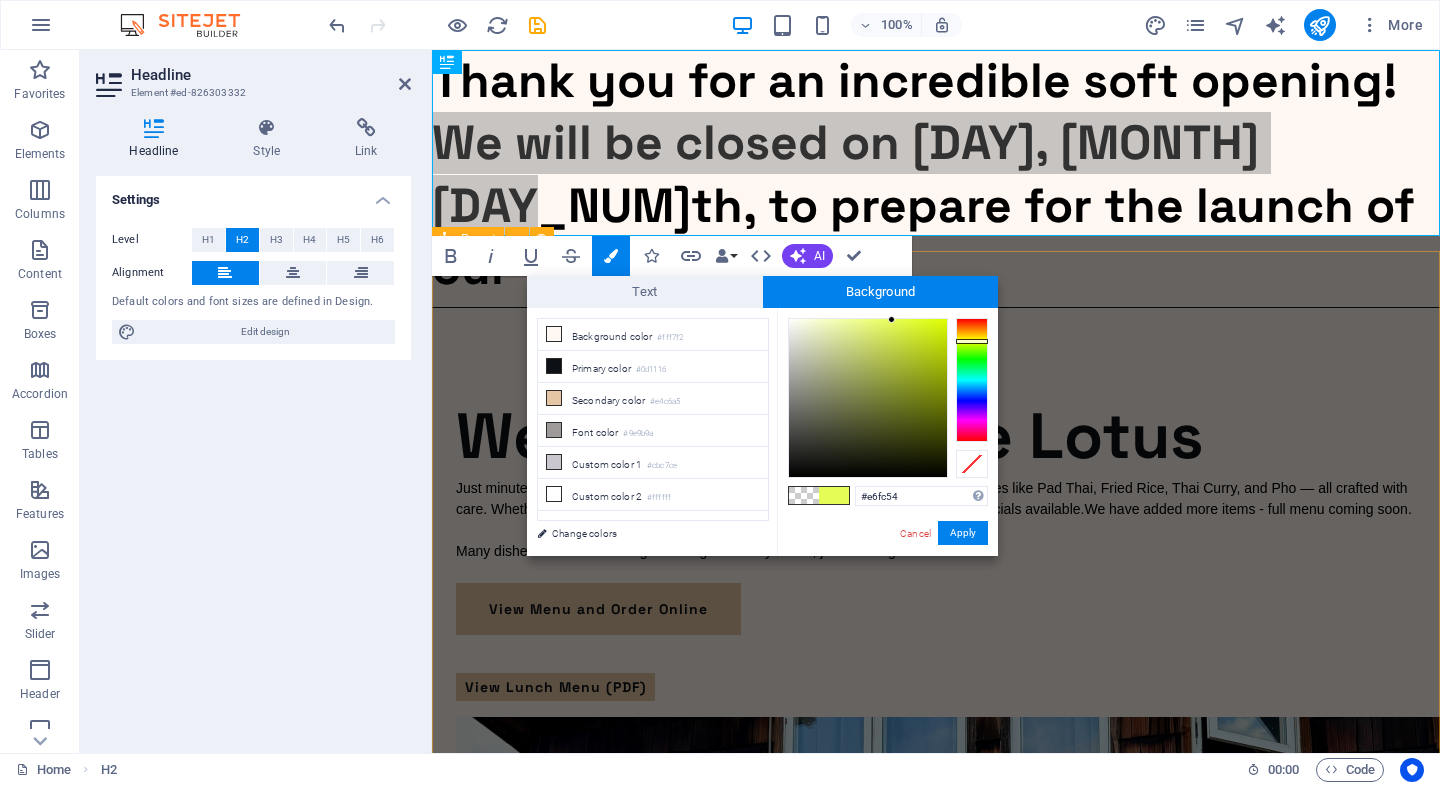 click at bounding box center (868, 398) 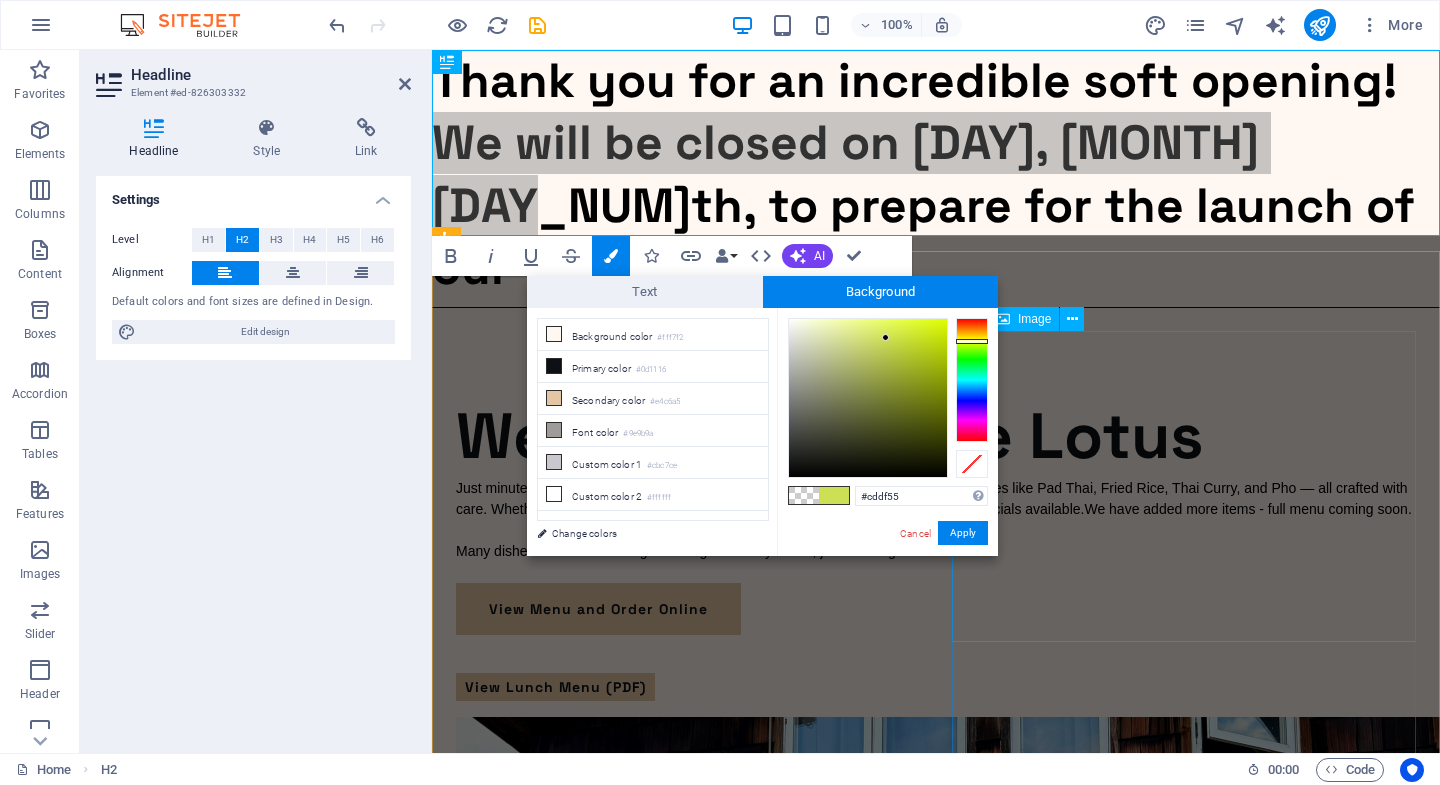 type on "#cee055" 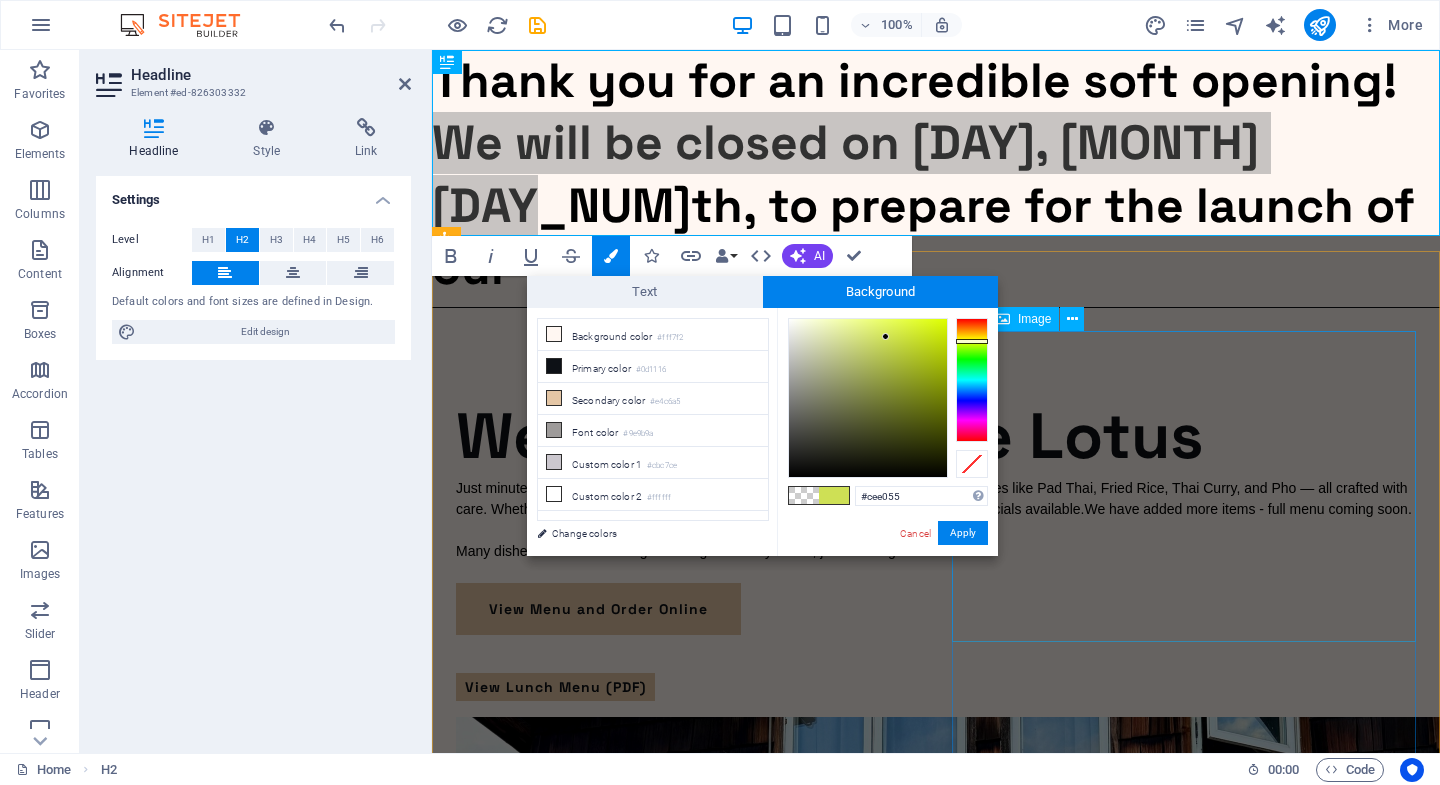 drag, startPoint x: 901, startPoint y: 324, endPoint x: 886, endPoint y: 337, distance: 19.849434 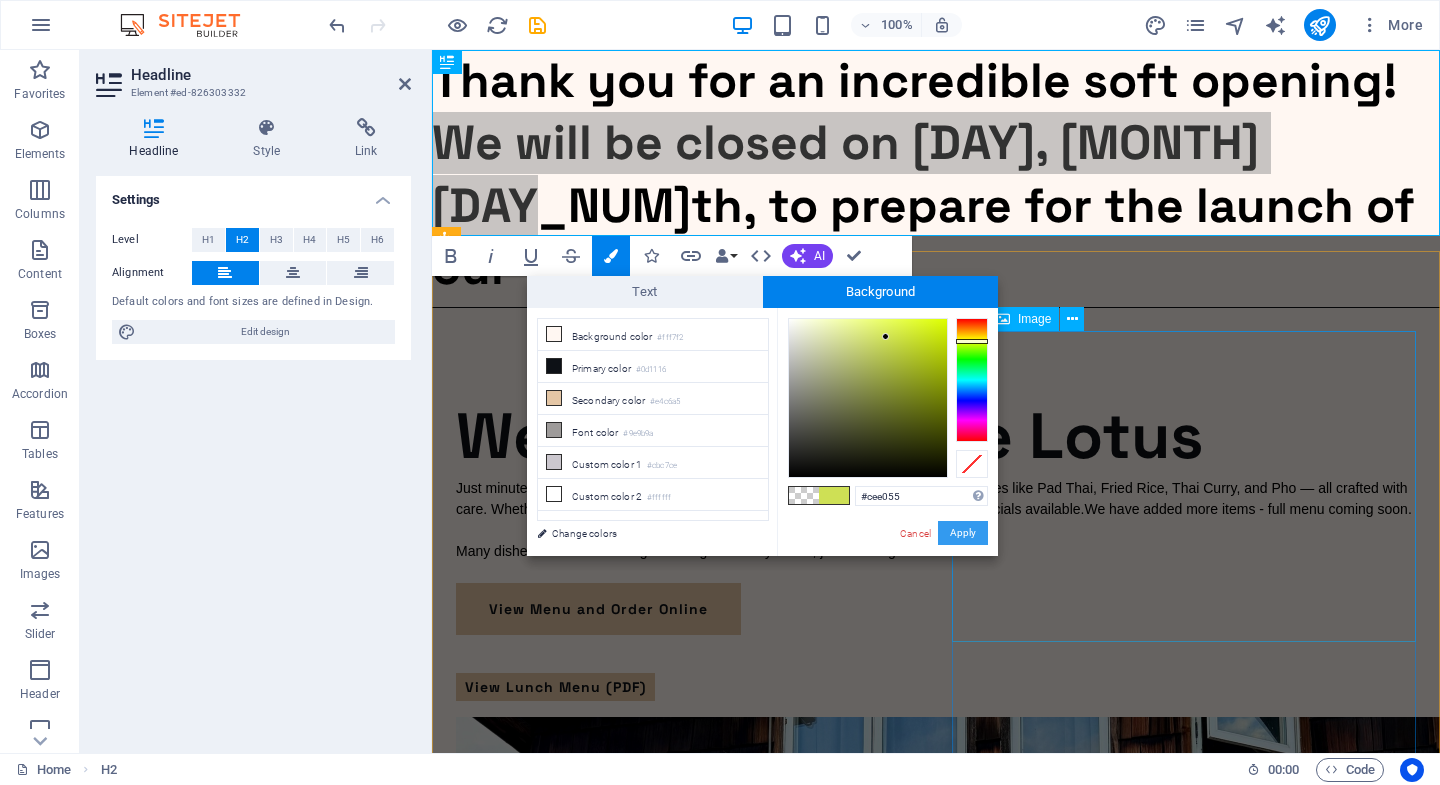 click on "Apply" at bounding box center [963, 533] 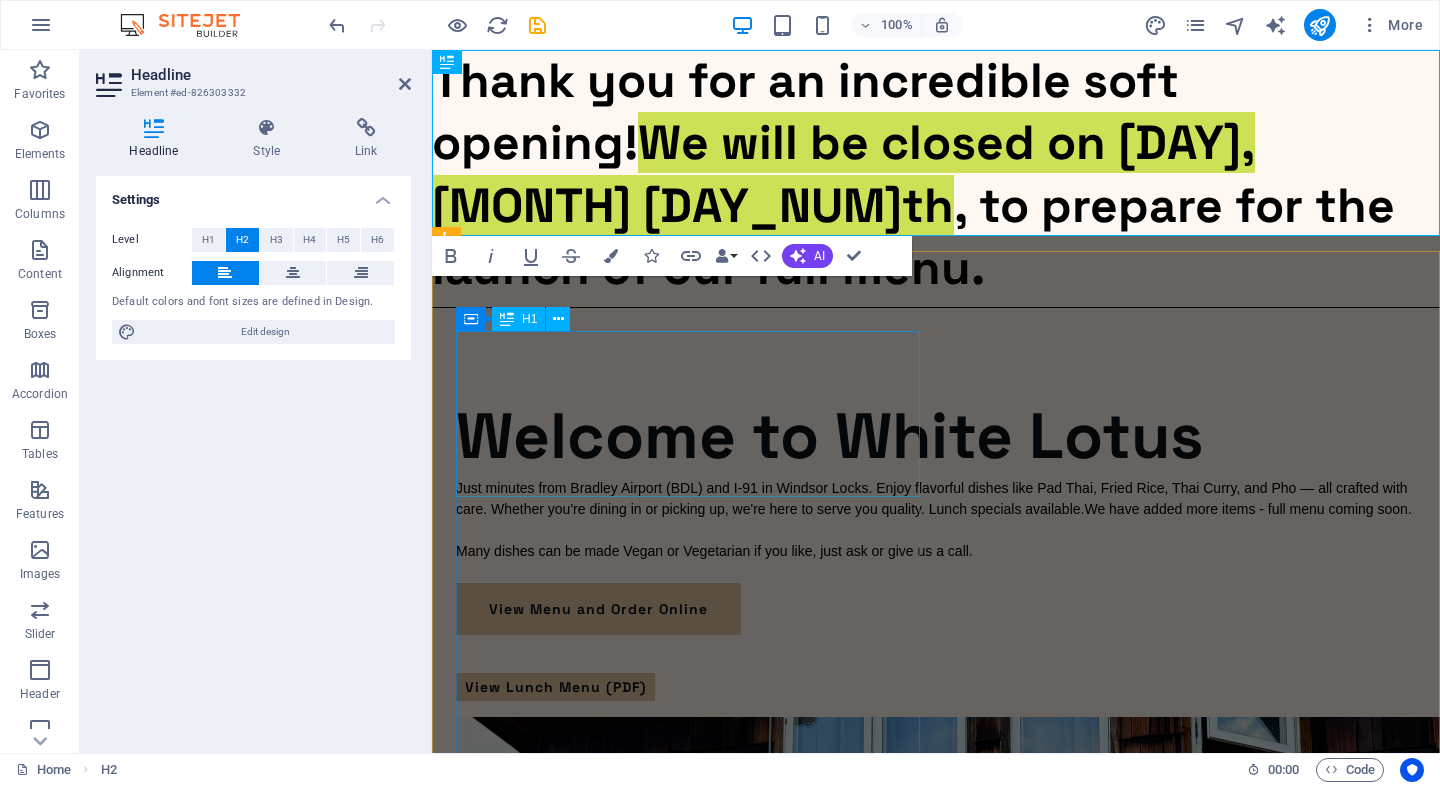 click on "Welcome to White Lotus" at bounding box center (936, 436) 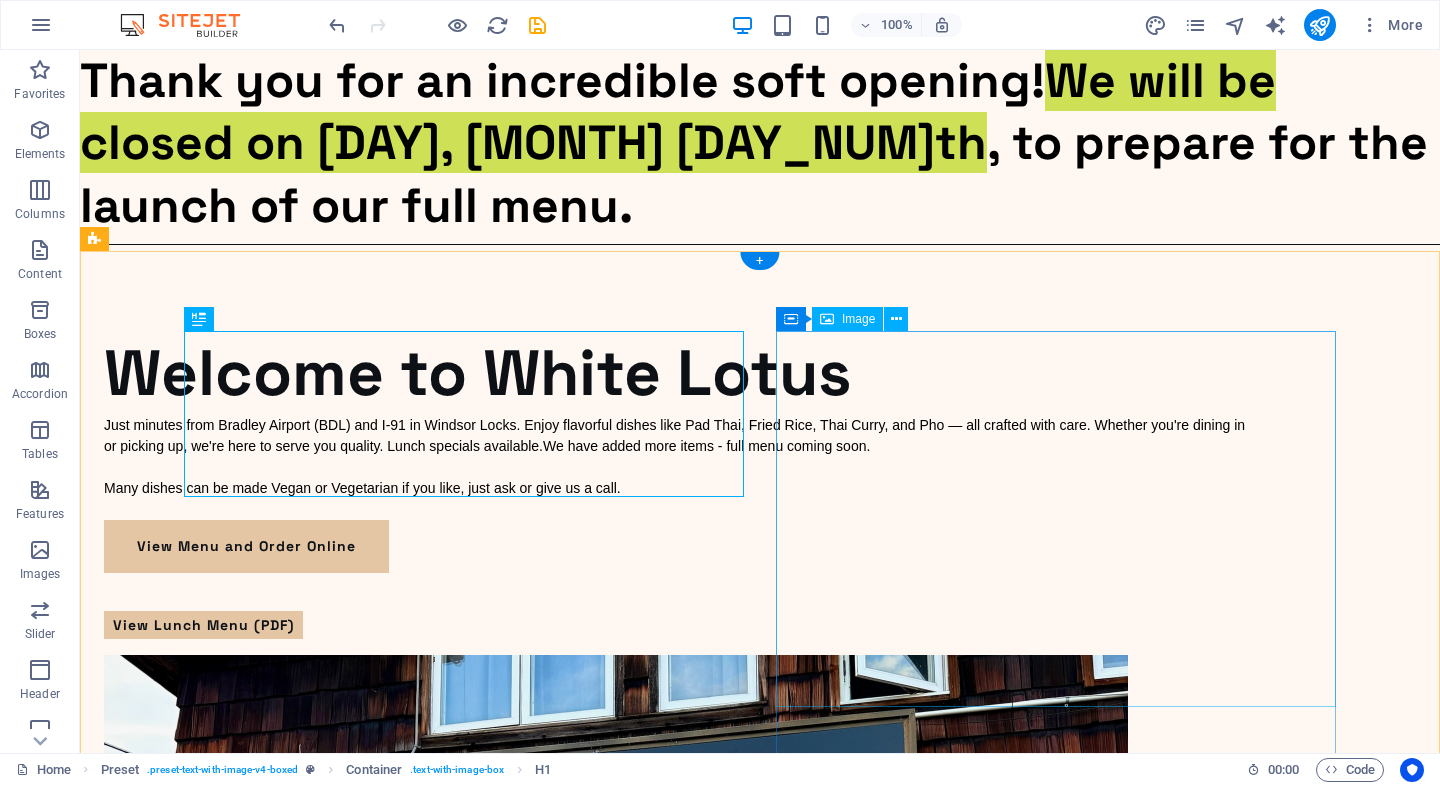 click at bounding box center (680, 998) 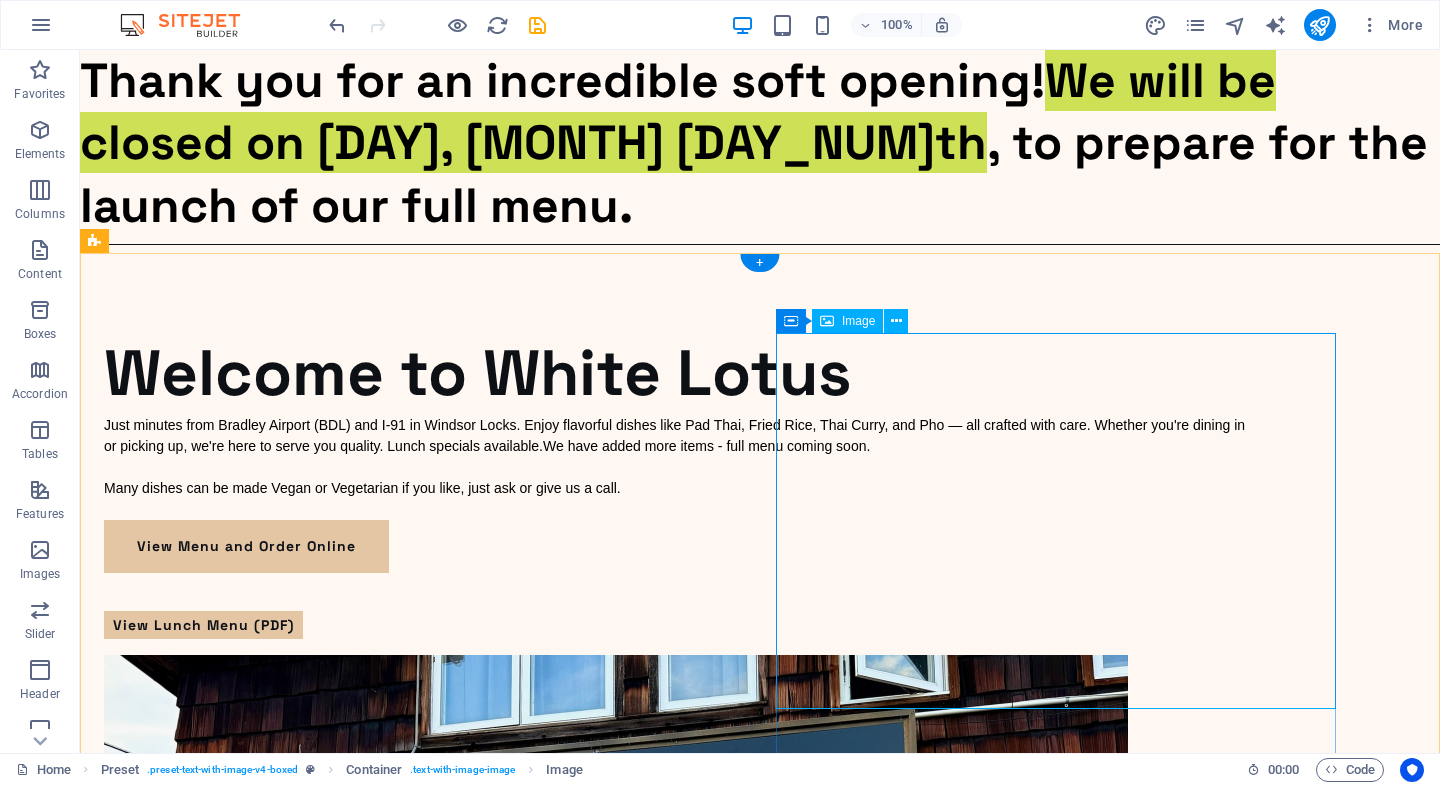 scroll, scrollTop: 0, scrollLeft: 0, axis: both 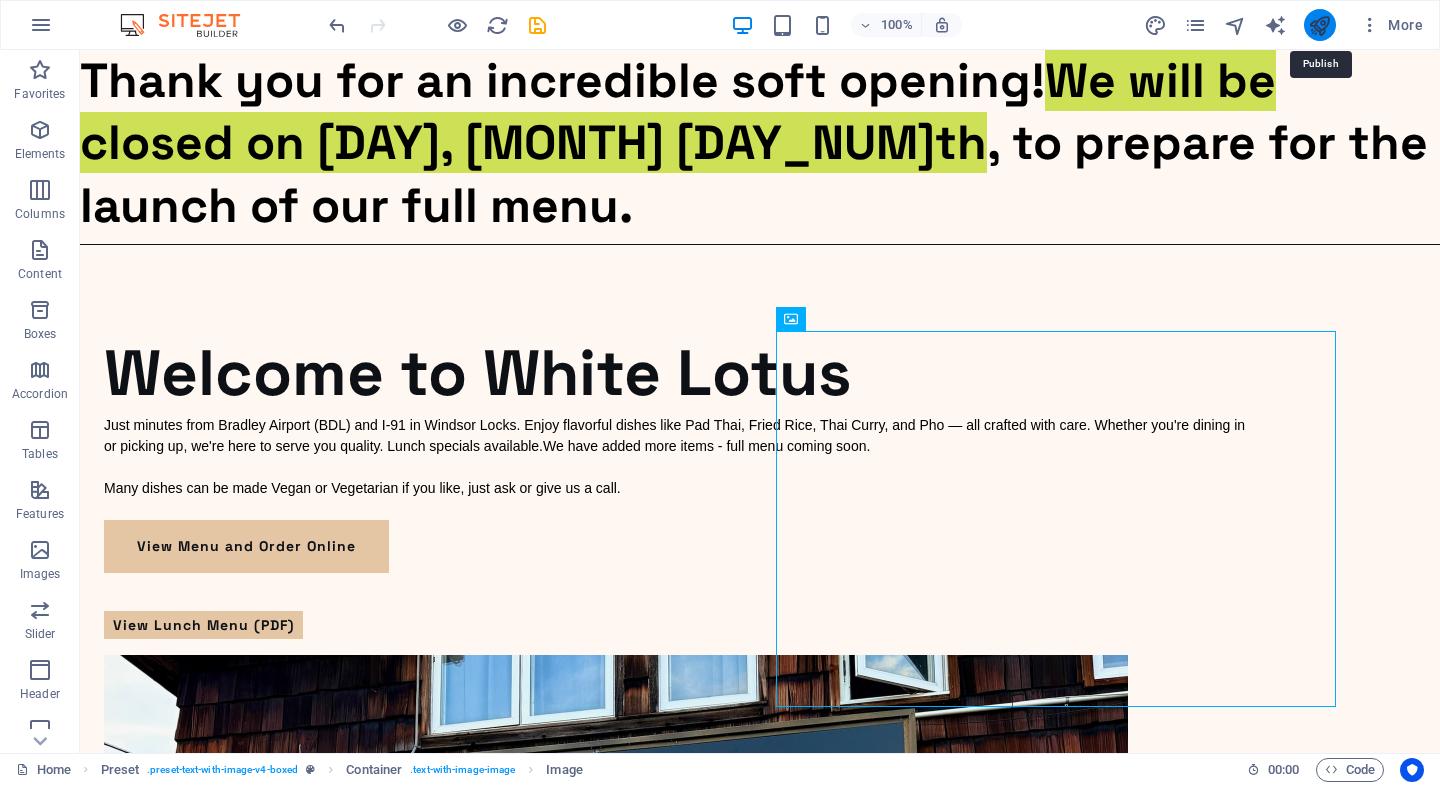 click at bounding box center [1319, 25] 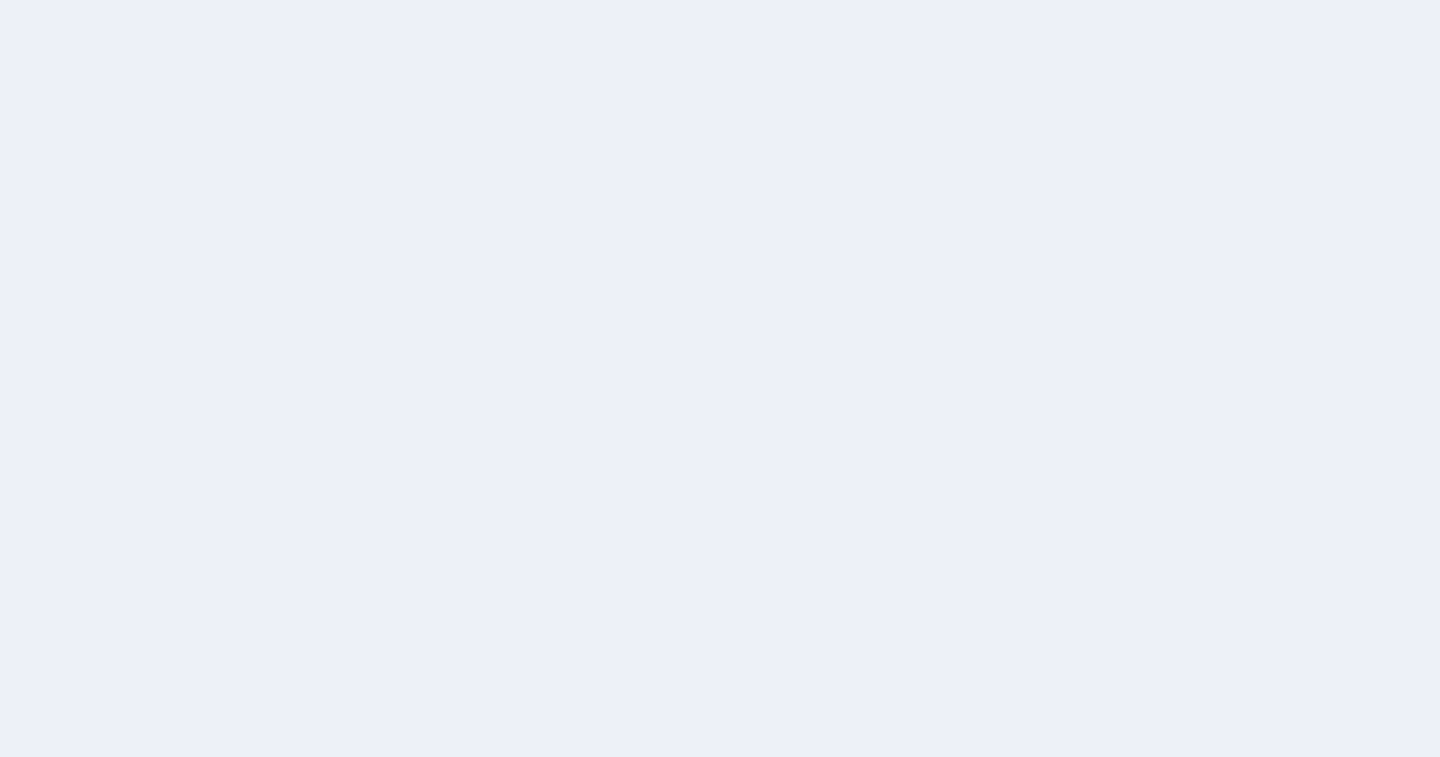 scroll, scrollTop: 0, scrollLeft: 0, axis: both 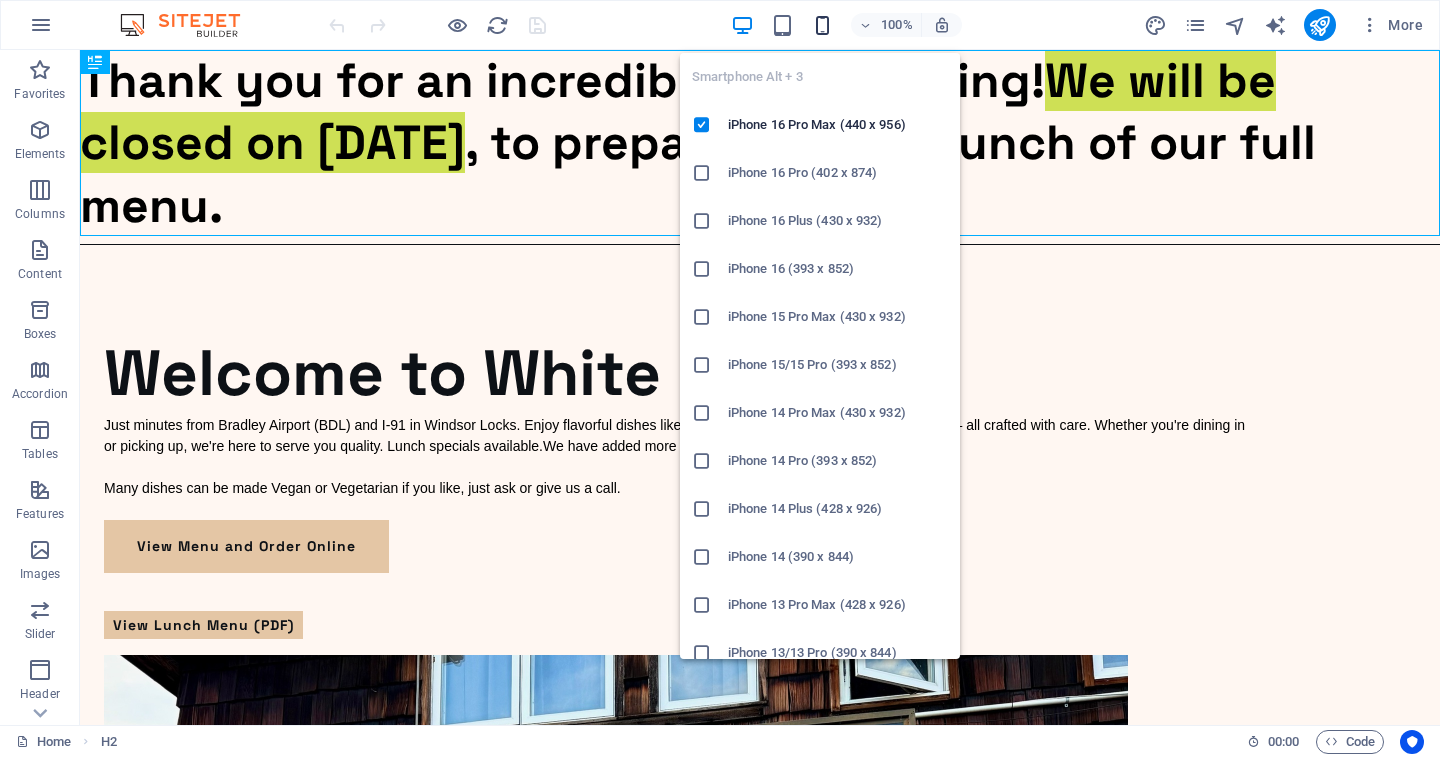 click at bounding box center (822, 25) 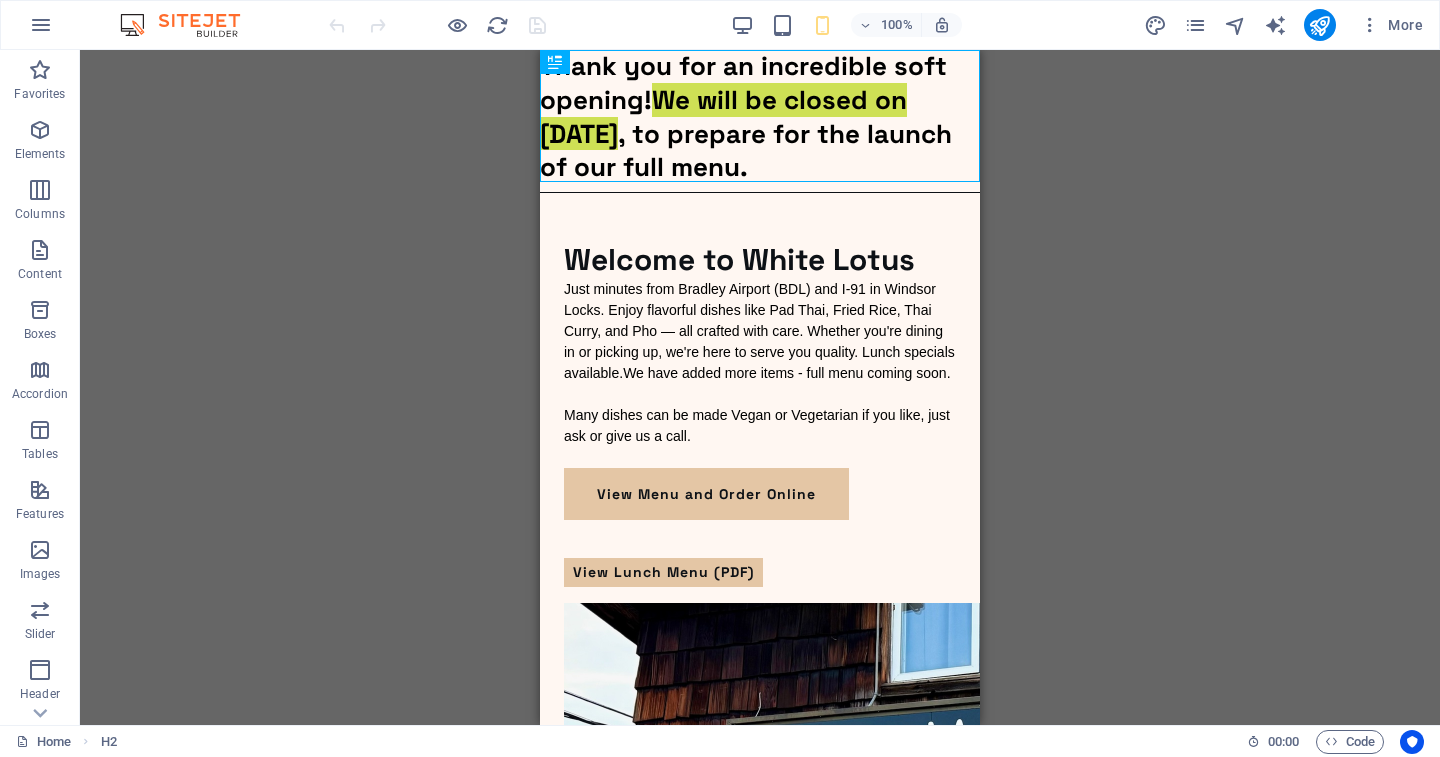 click on "Drag here to replace the existing content. Press “Ctrl” if you want to create a new element.
H2   Preset" at bounding box center [760, 387] 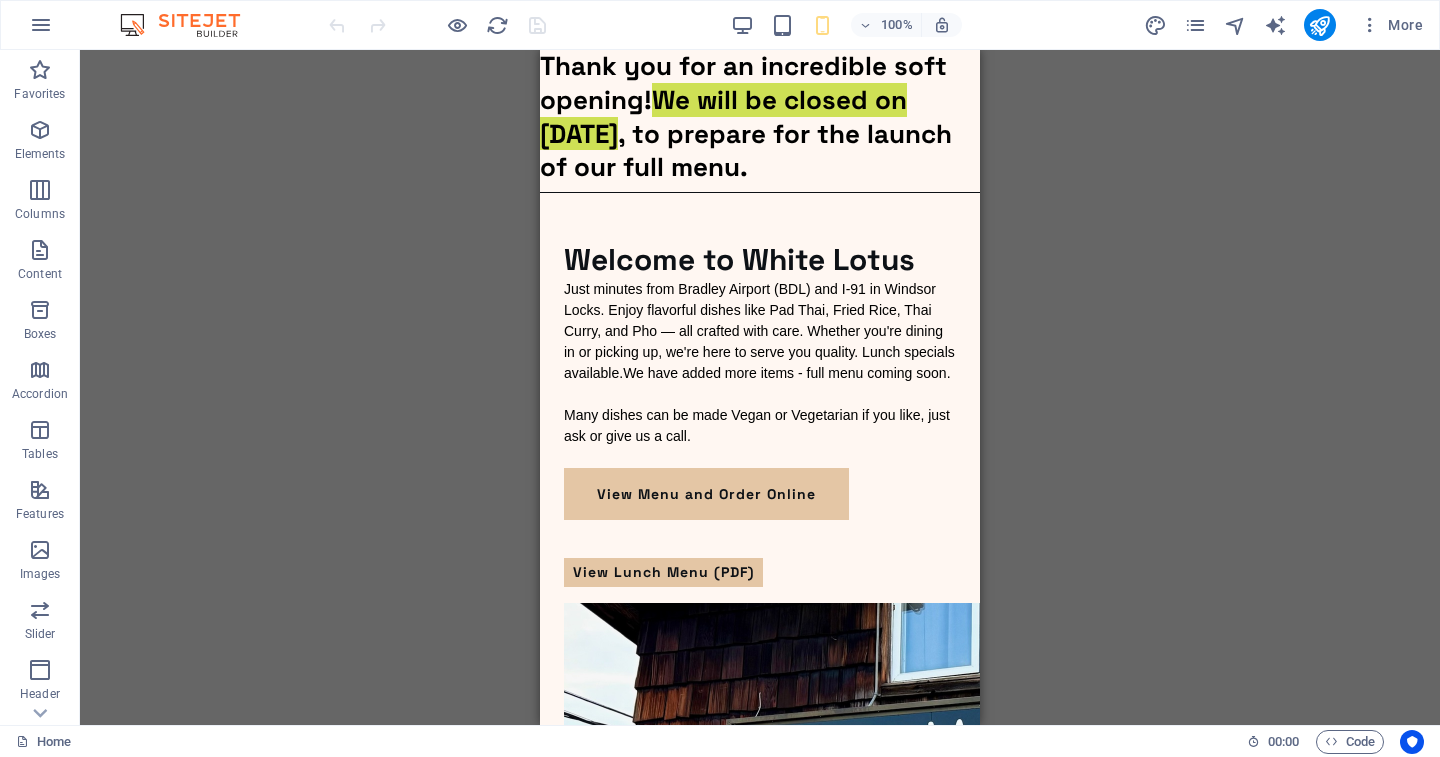 click on "Thank you for an incredible soft opening!  We will be closed on Tuesday, August 5th , to prepare for the launch of our full menu. Welcome to White Lotus Just minutes from Bradley Airport (BDL) and I-91 in Windsor Locks. Enjoy flavorful dishes like Pad Thai, Fried Rice, Thai Curry, and Pho — all crafted with care. Whether you're dining in or picking up, we're here to serve you quality. Lunch specials available.  We have added more items - full menu coming soon . Many dishes can be made Vegan or Vegetarian if you like, just ask or give us a call. View Menu and Order Online View Lunch Menu (PDF) อร่อยนะ — Aroy na! (Tasty, huh?) Order Online Call:  860-580-5285 Hours: 11am to 9pm 73 Old County Rd, Windsor Locks, CT 06096 860-580-5285" at bounding box center (760, 1387) 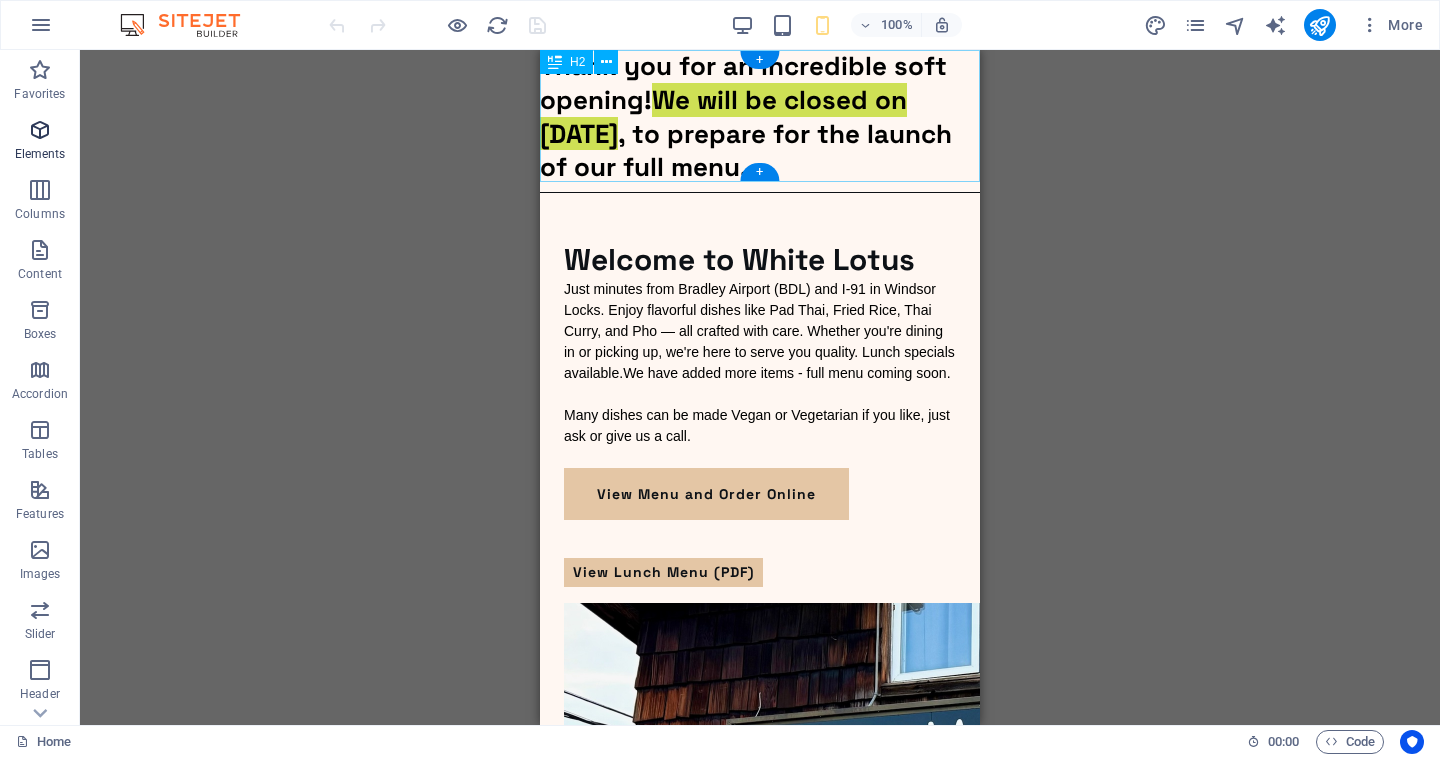 click at bounding box center (40, 130) 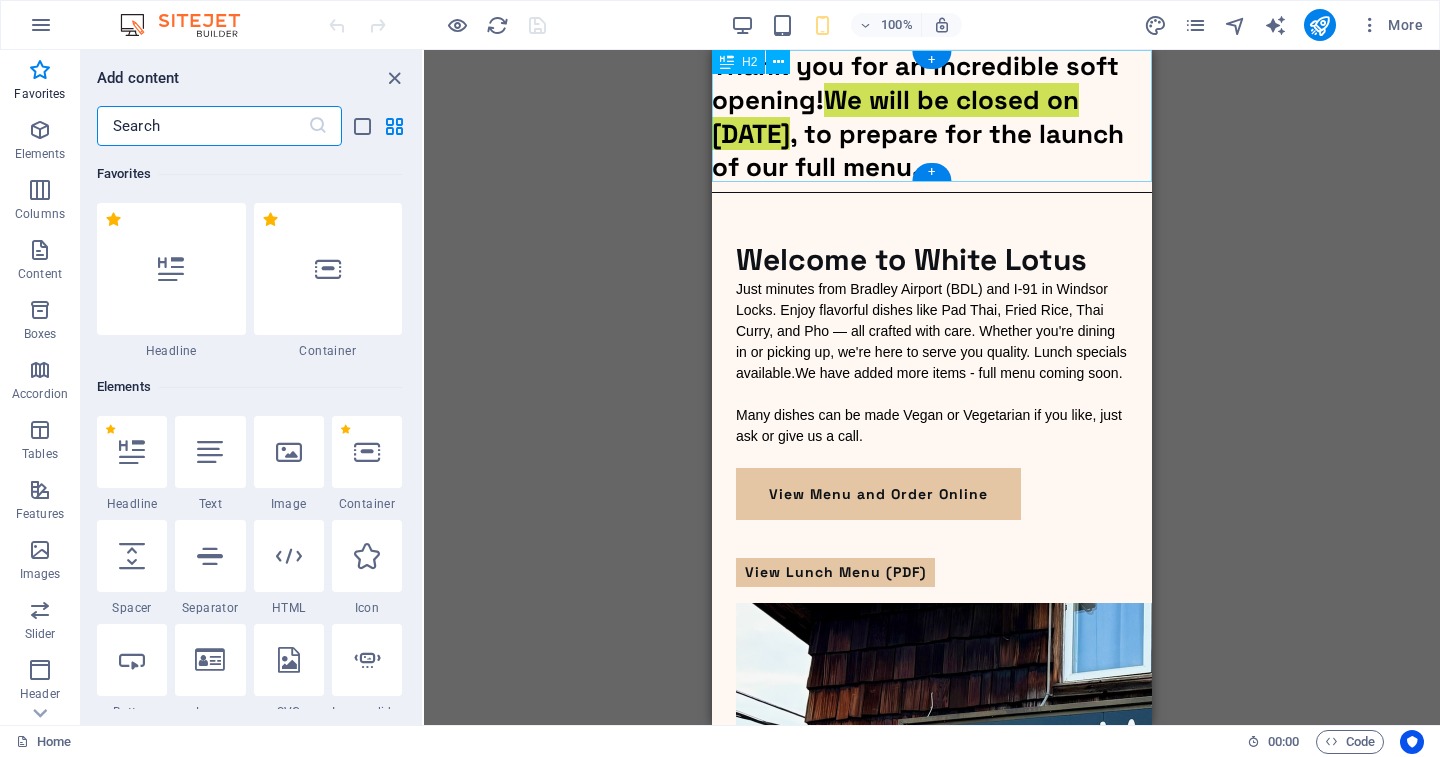 scroll, scrollTop: 114, scrollLeft: 0, axis: vertical 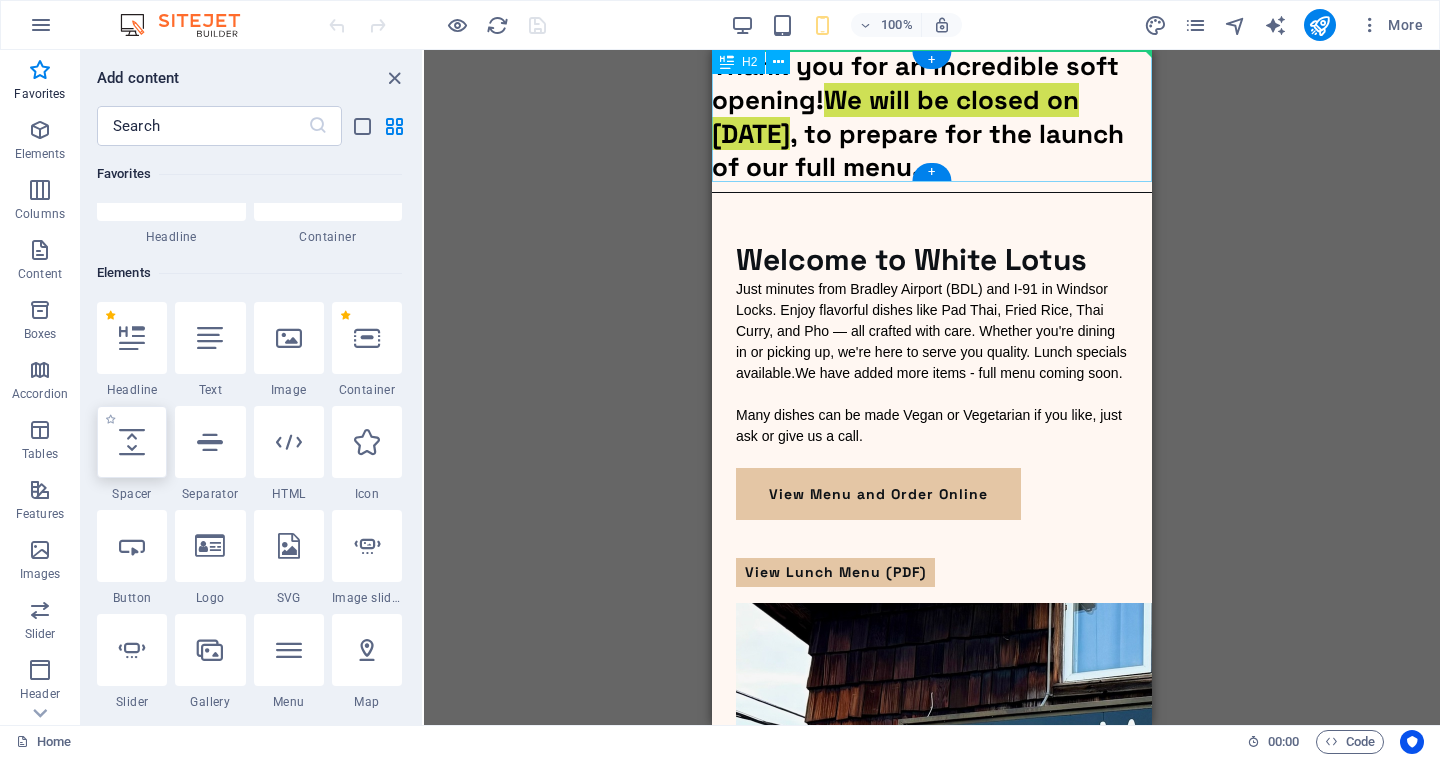 select on "px" 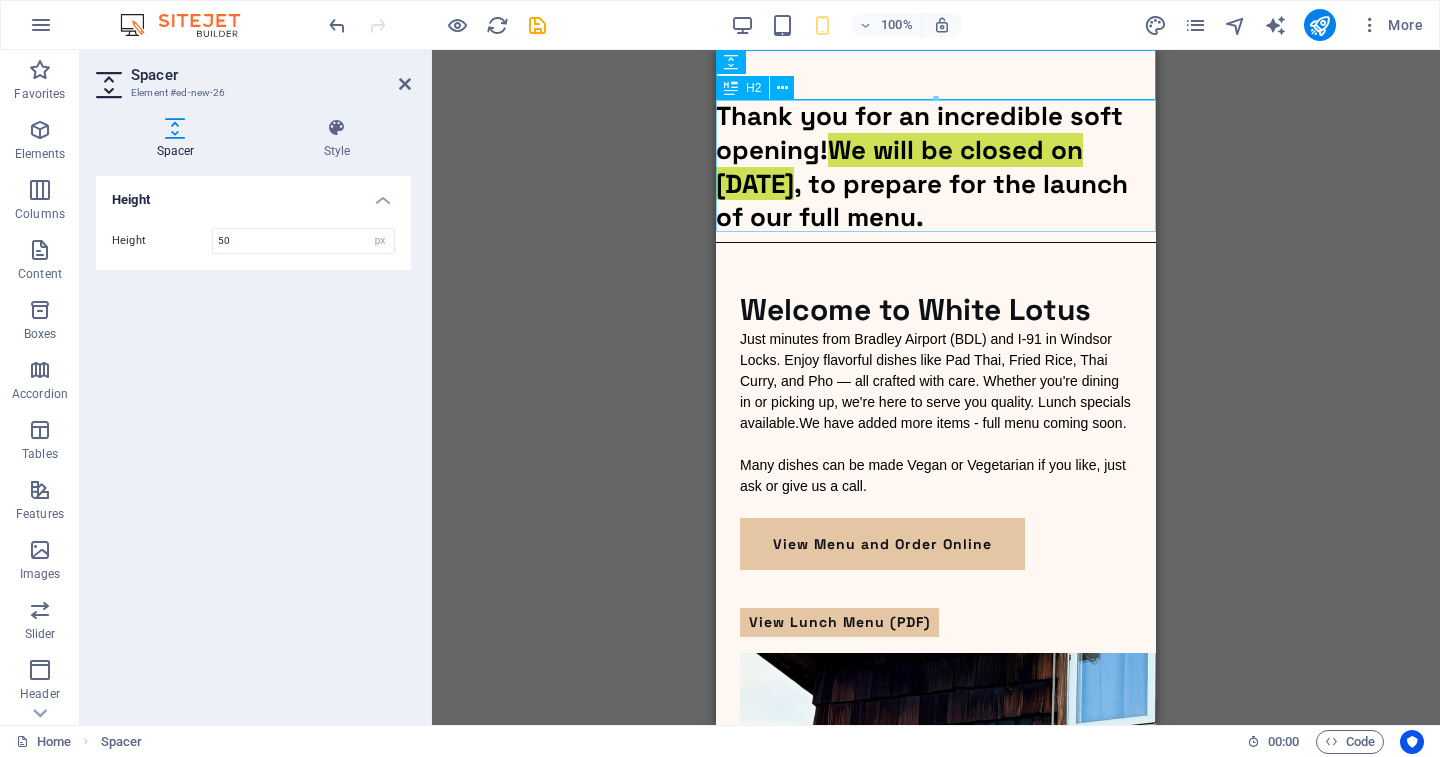 click on "H2   Preset   Container   H1   Container   Separator   Spacer" at bounding box center [936, 387] 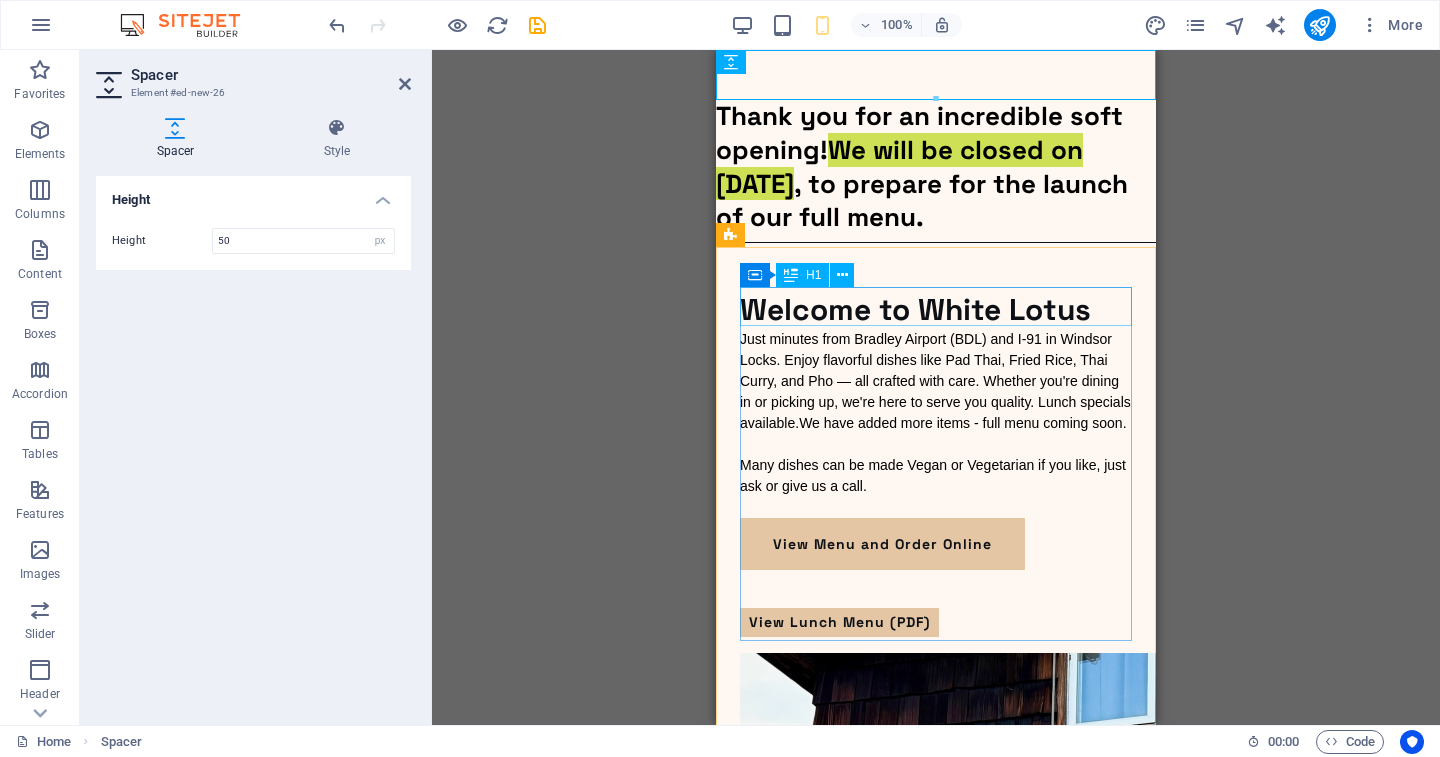 click on "Welcome to White Lotus" at bounding box center [936, 309] 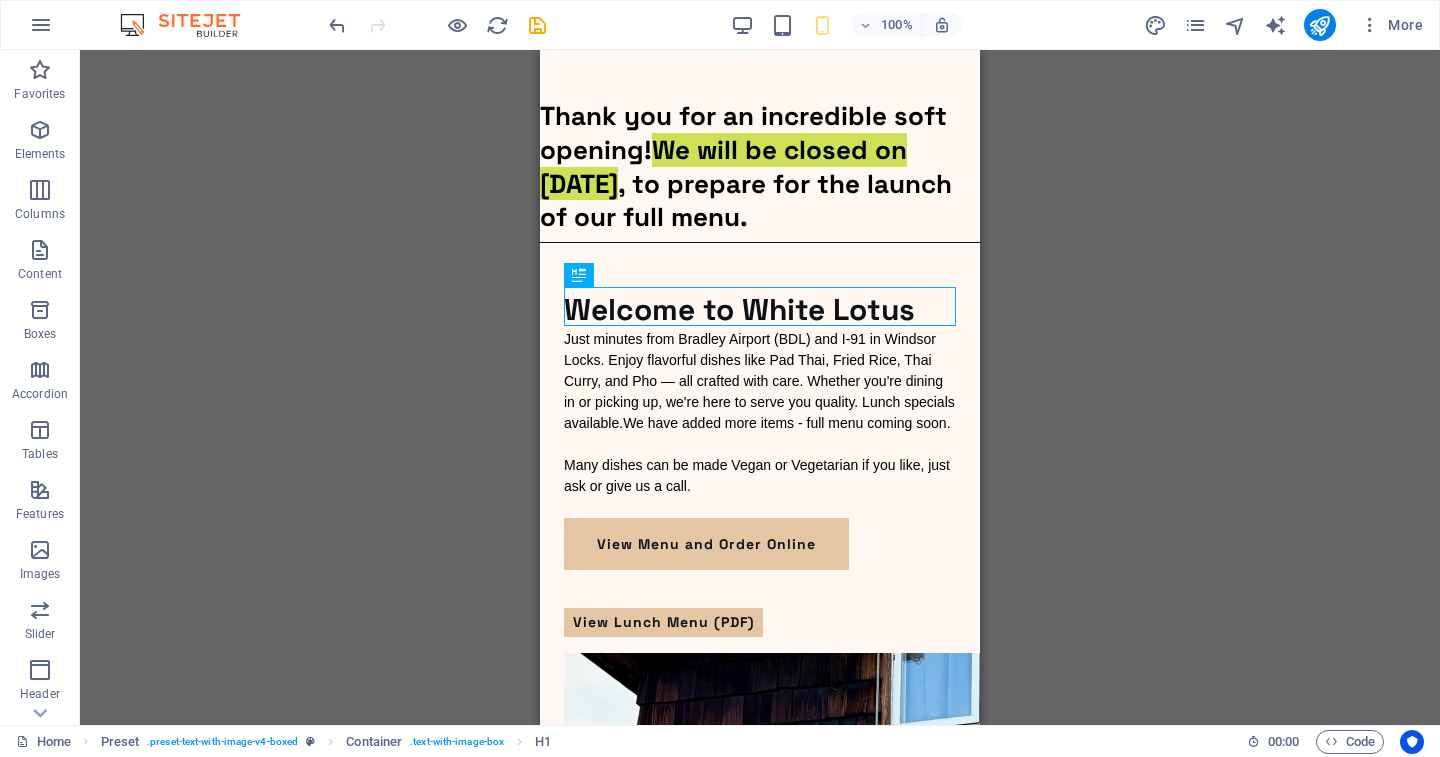 click on "H2   Preset   Container   H1   Container   Separator   Spacer" at bounding box center [760, 387] 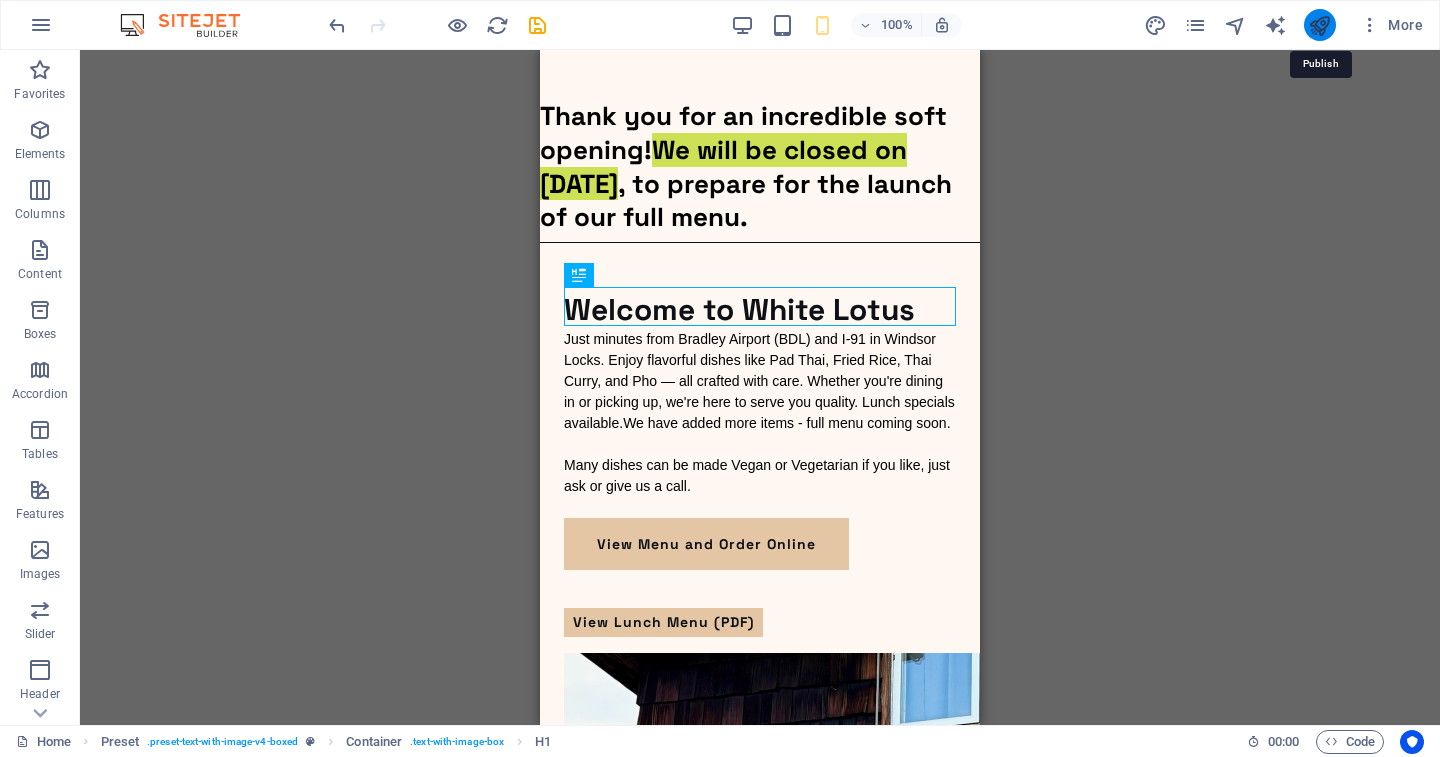 click at bounding box center (1319, 25) 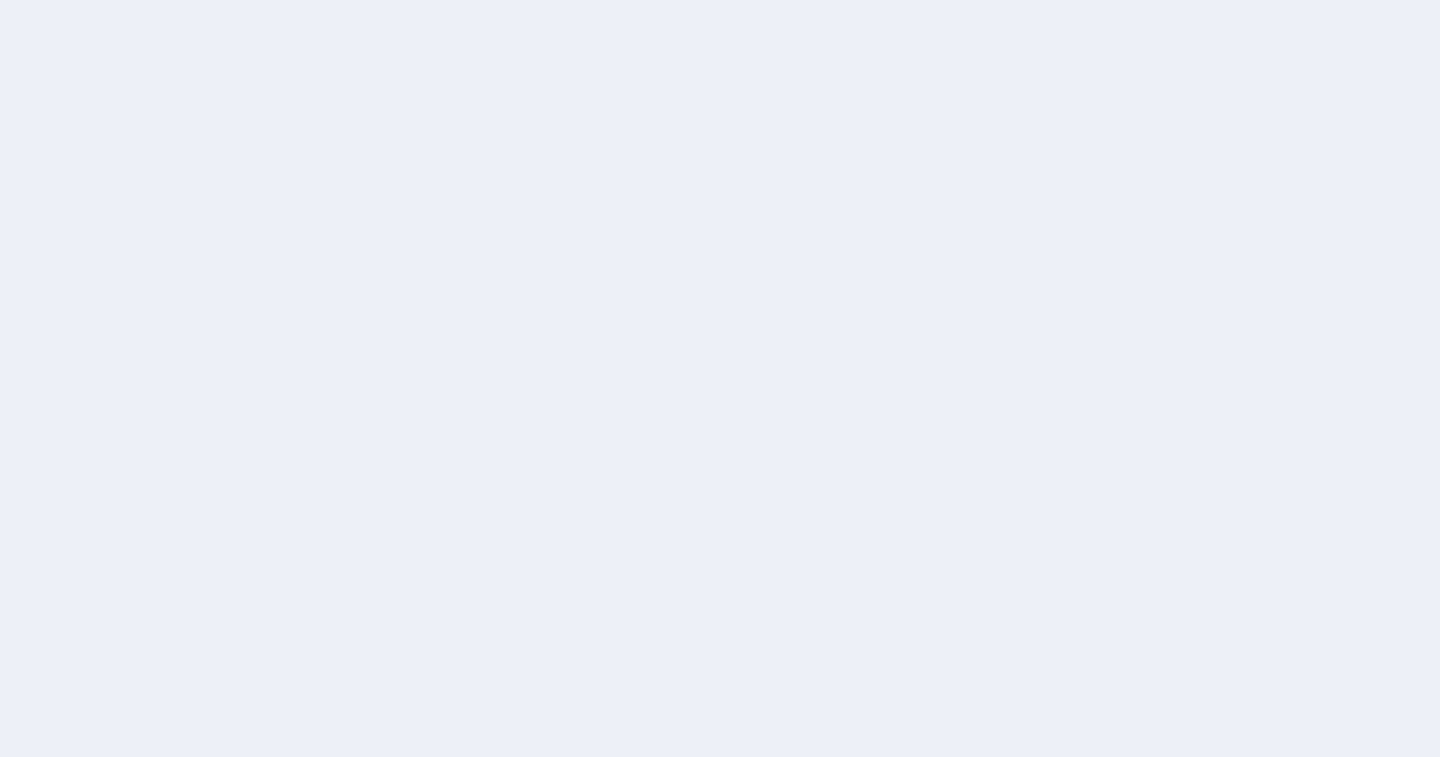 scroll, scrollTop: 0, scrollLeft: 0, axis: both 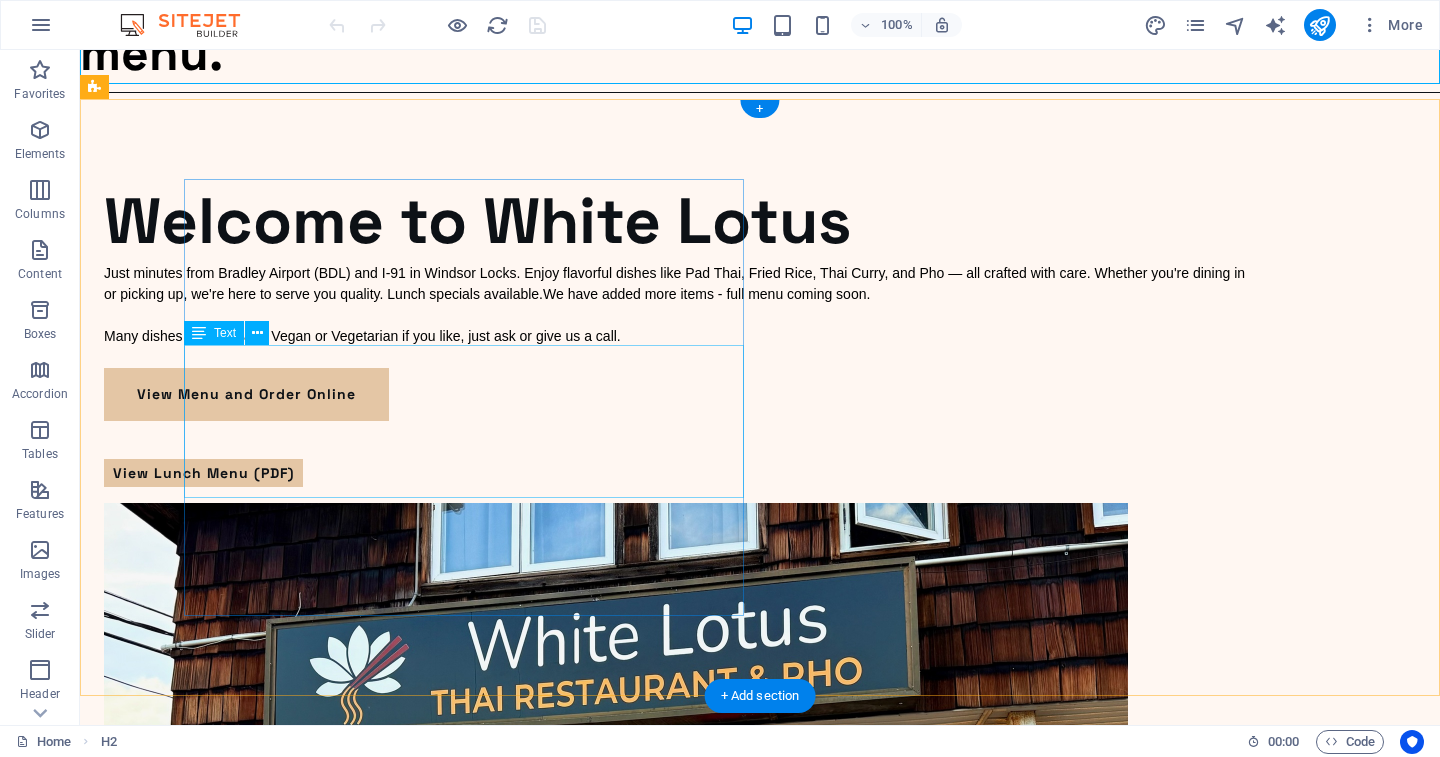 click on "Just minutes from Bradley Airport (BDL) and I-91 in Windsor Locks. Enjoy flavorful dishes like Pad Thai, Fried Rice, Thai Curry, and Pho — all crafted with care. Whether you're dining in or picking up, we're here to serve you quality. Lunch specials available.  We have added more items - full menu coming soon . Many dishes can be made Vegan or Vegetarian if you like, just ask or give us a call." at bounding box center [680, 315] 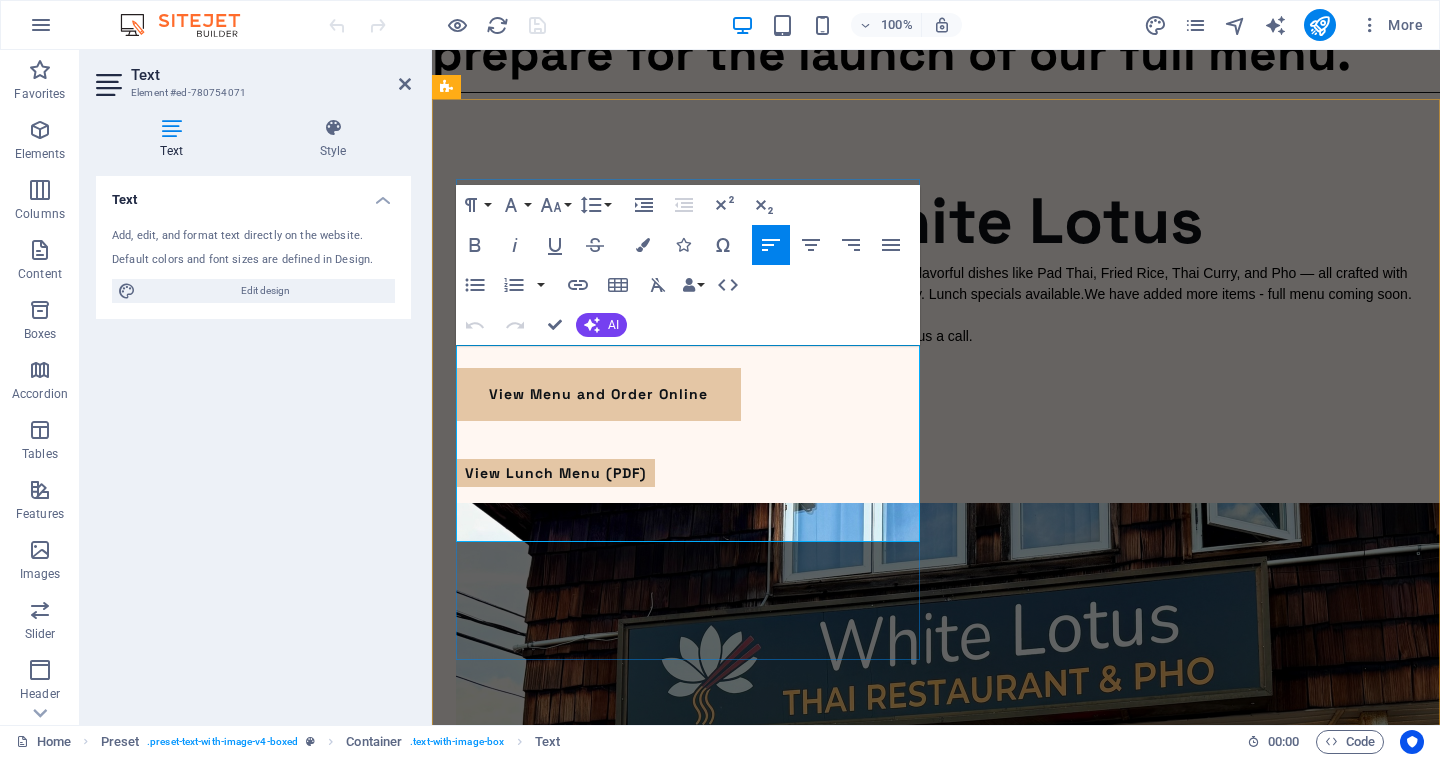 click on "Many dishes can be made Vegan or Vegetarian if you like, just ask or give us a call." at bounding box center (714, 336) 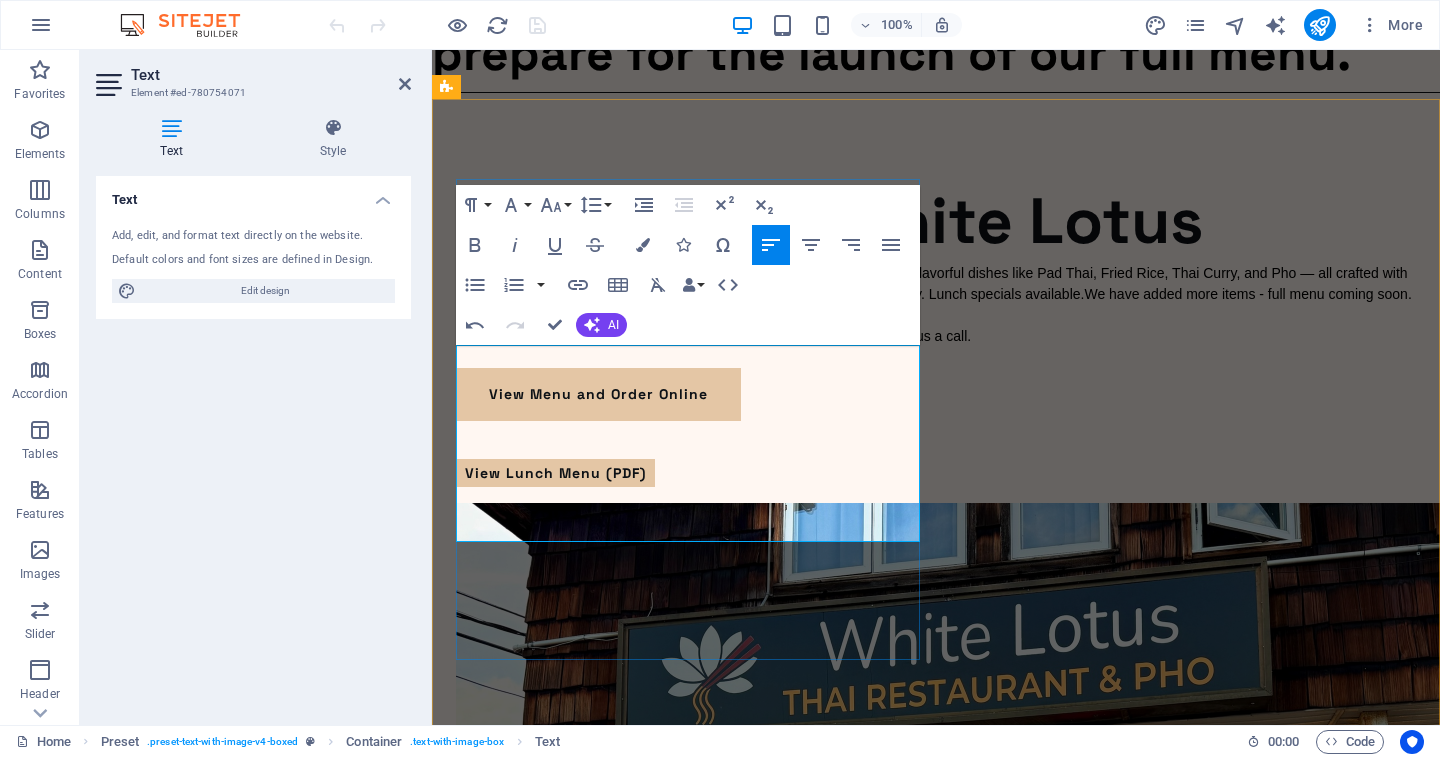 click on "Many dishes can be made vegan or Vegetarian if you like, just ask or give us a call." at bounding box center [713, 336] 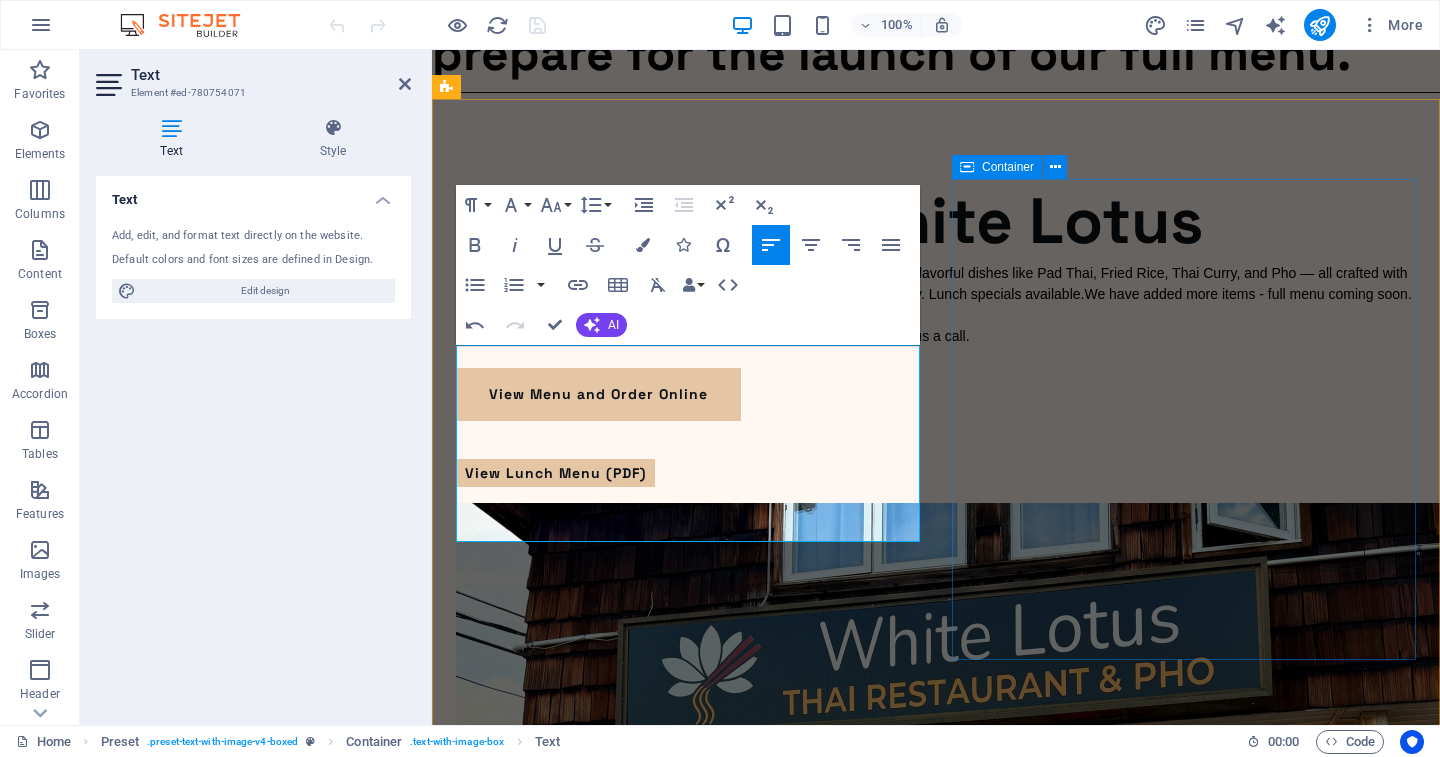 click at bounding box center (936, 846) 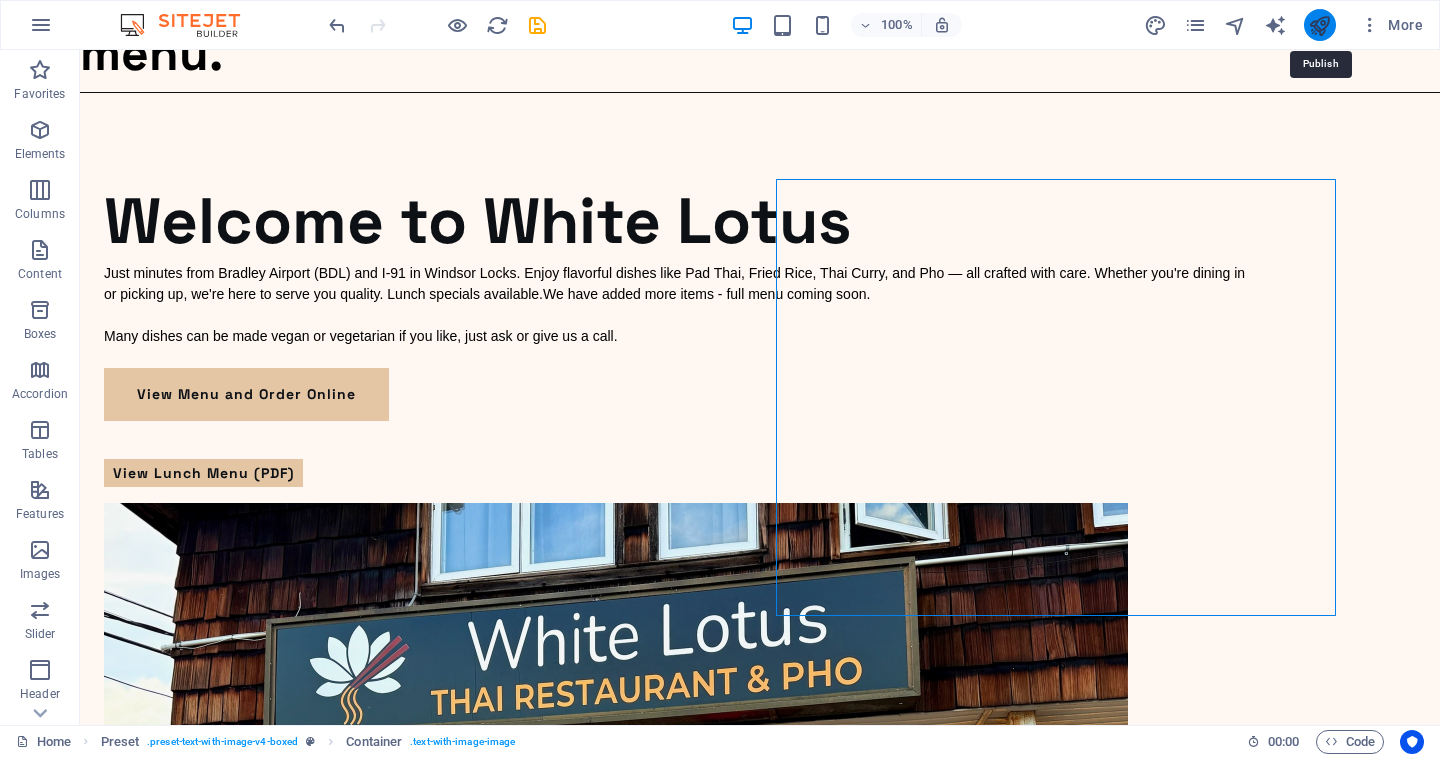 click at bounding box center [1319, 25] 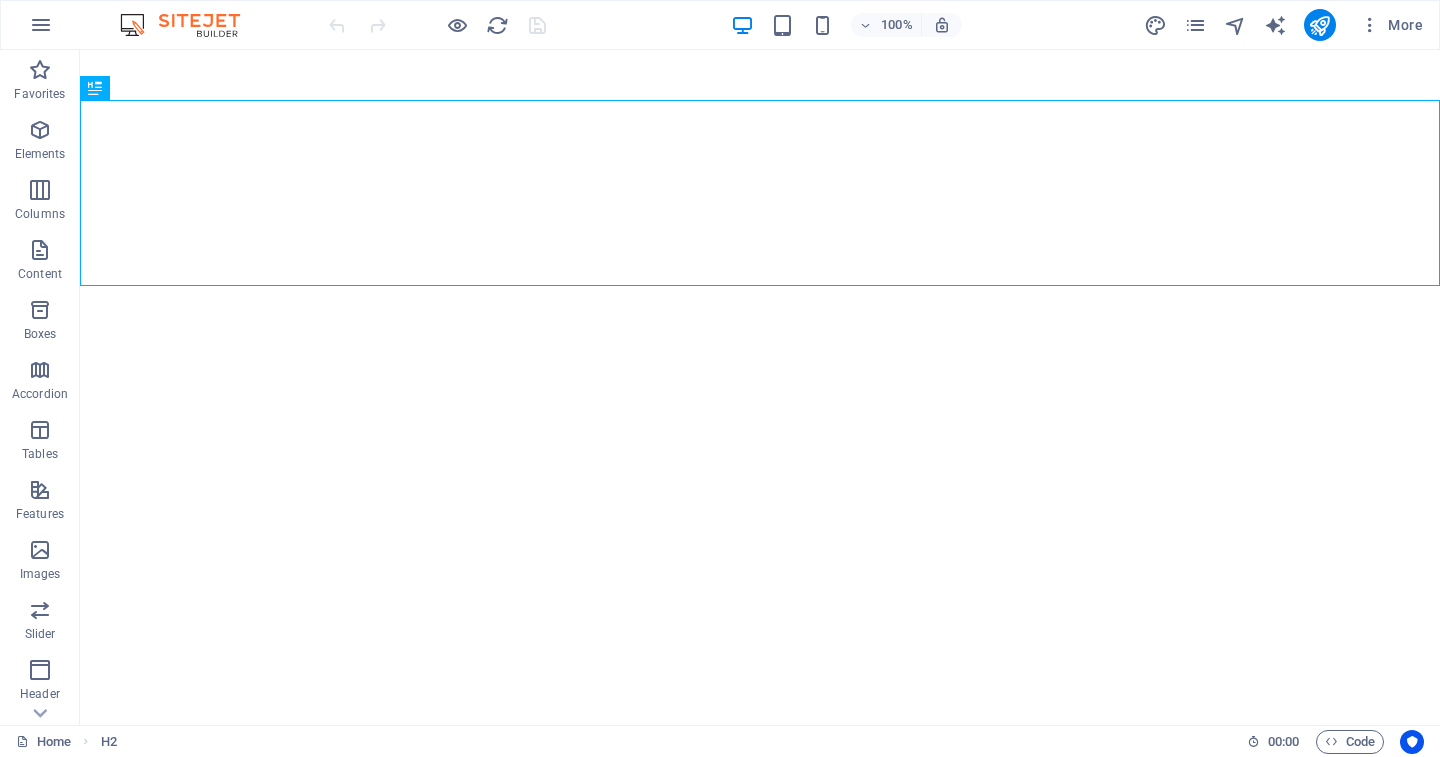 scroll, scrollTop: 0, scrollLeft: 0, axis: both 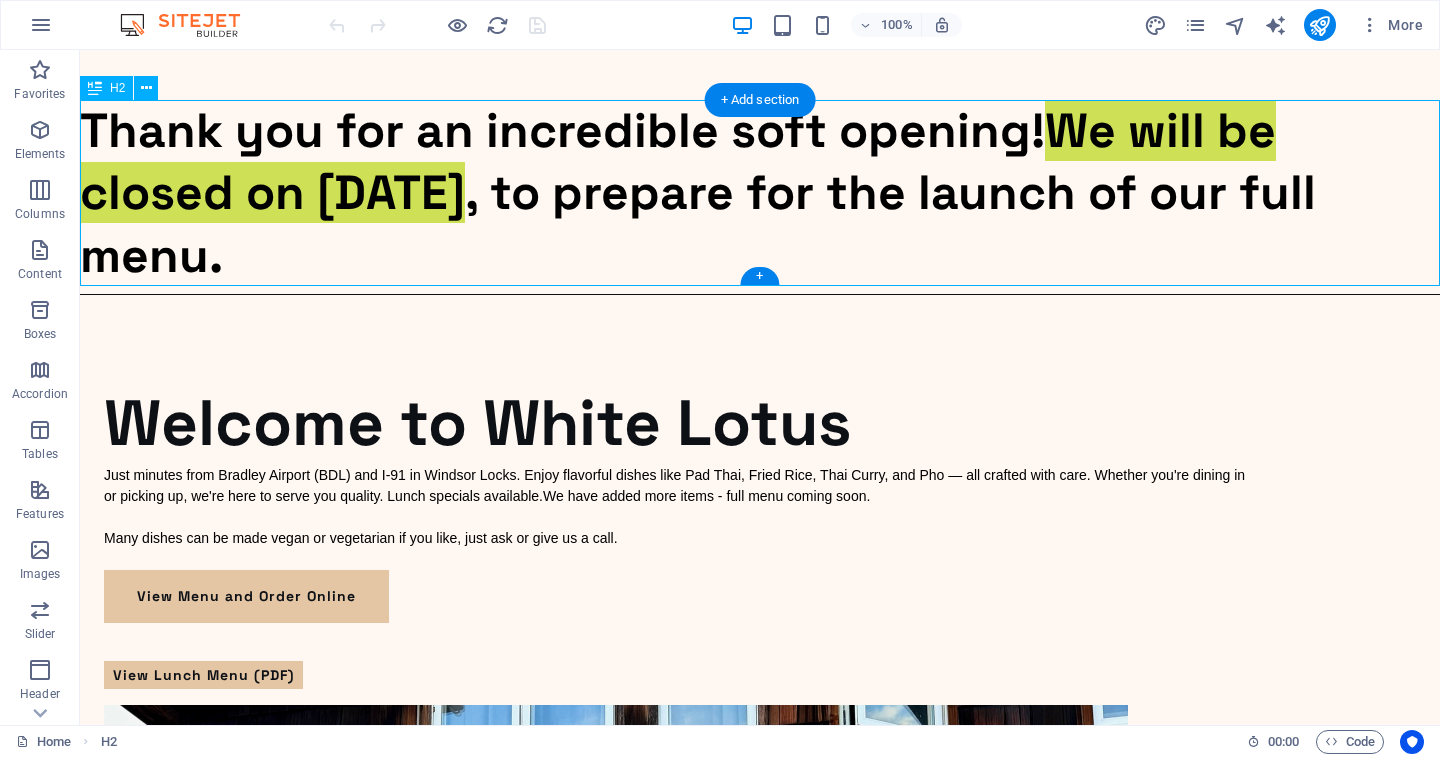 click on "Thank you for an incredible soft opening! We will be closed on [DATE], to prepare for the launch of our full menu." at bounding box center [760, 193] 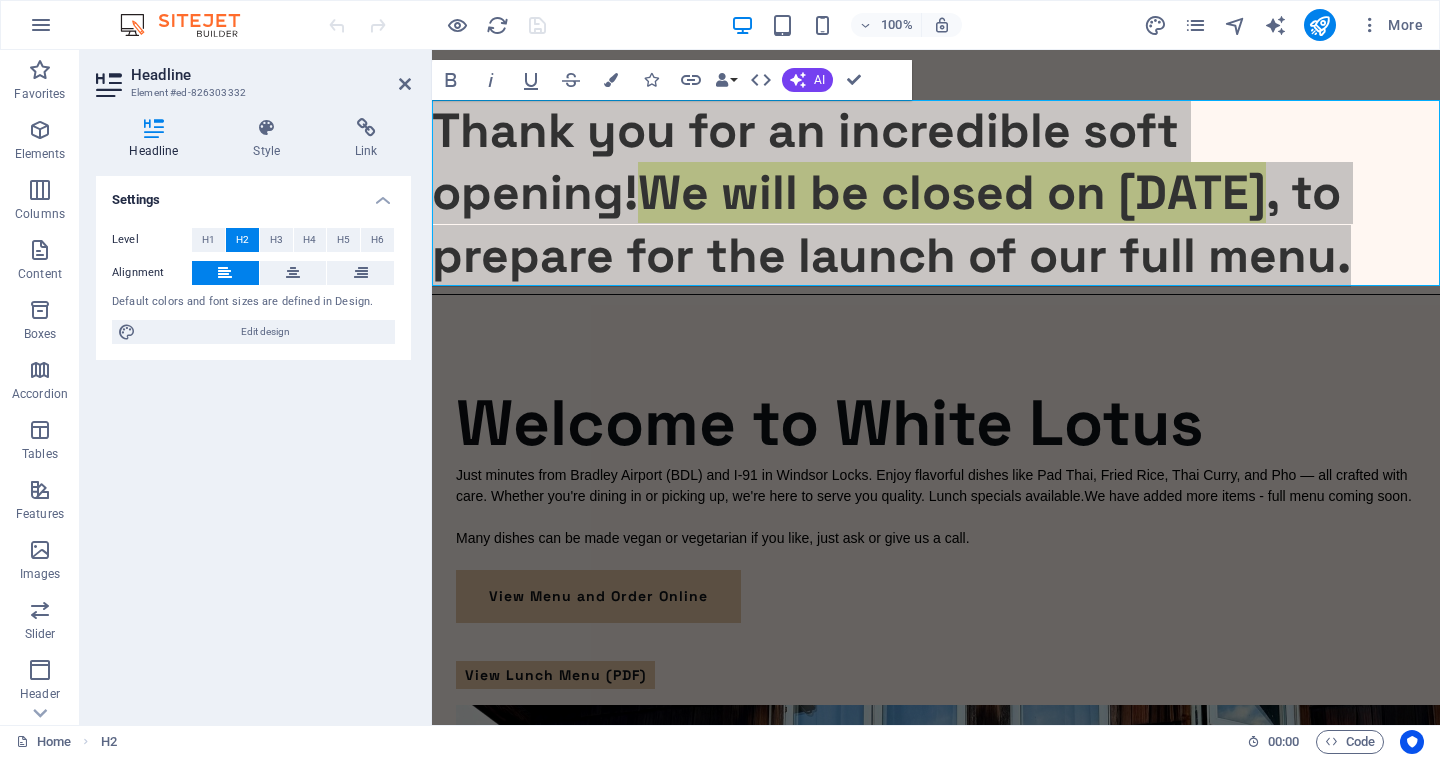 click on "Headline Style Link Settings Level H1 H2 H3 H4 H5 H6 Alignment Default colors and font sizes are defined in Design. Edit design Preset Element Layout How this element expands within the layout (Flexbox). Size Default auto px % 1/1 1/2 1/3 1/4 1/5 1/6 1/7 1/8 1/9 1/10 Grow Shrink Order Container layout Visible Visible Opacity 100 % Overflow Spacing Margin Default auto px % rem vw vh Custom Custom auto px % rem vw vh auto px % rem vw vh auto px % rem vw vh auto px % rem vw vh Padding Default px rem % vh vw Custom Custom px rem % vh vw px rem % vh vw px rem % vh vw px rem % vh vw Border Style              - Width 1 auto px rem % vh vw Custom Custom 1 auto px rem % vh vw 1 auto px rem % vh vw 1 auto px rem % vh vw 1 auto px rem % vh vw  - Color Round corners Default px rem % vh vw Custom Custom px rem % vh vw px rem % vh vw px rem % vh vw px rem % vh vw Shadow Default None Outside Inside Color X offset 0 px rem vh vw Y offset 0 px rem vh vw Blur 0 px rem % vh vw Spread 0 px rem vh vw Text Shadow Default" at bounding box center (253, 413) 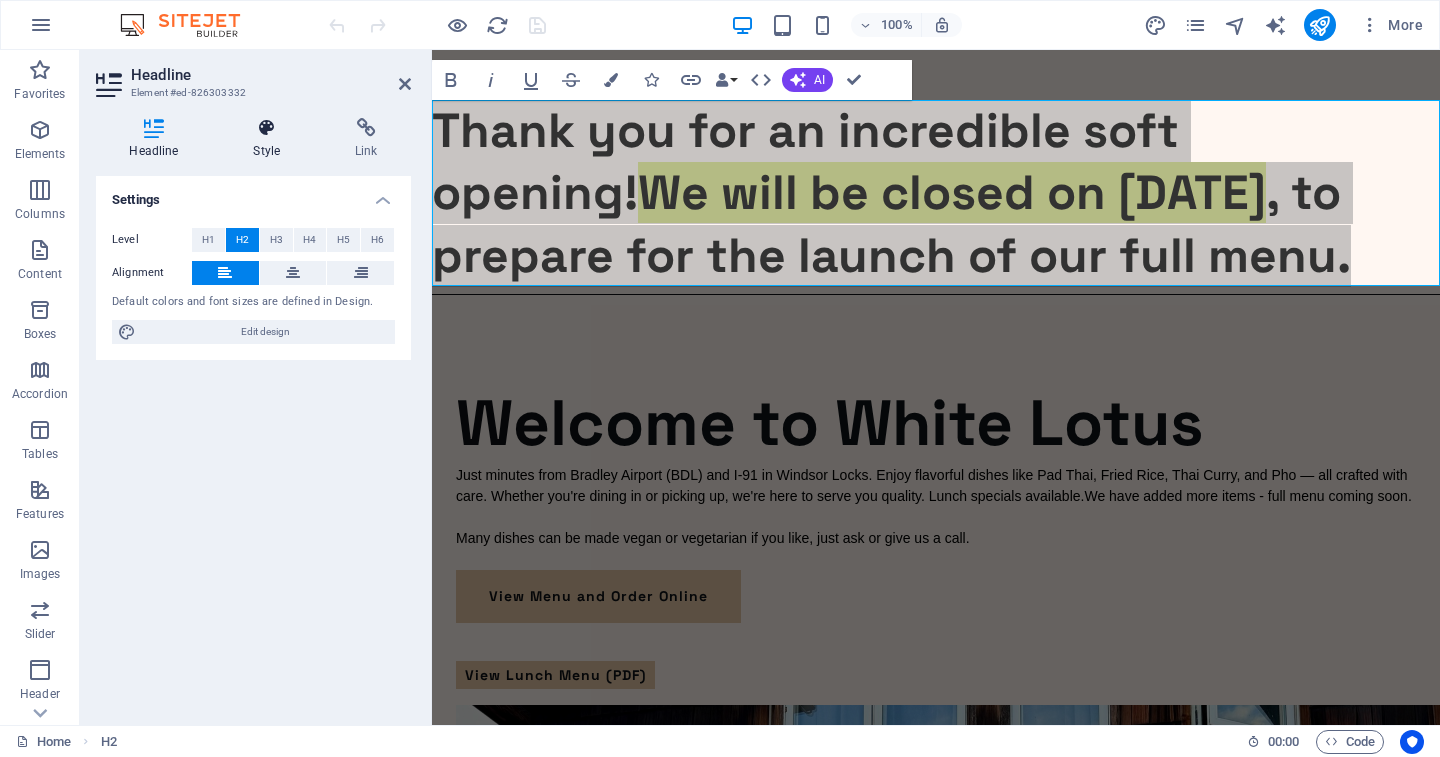 click on "Style" at bounding box center (271, 139) 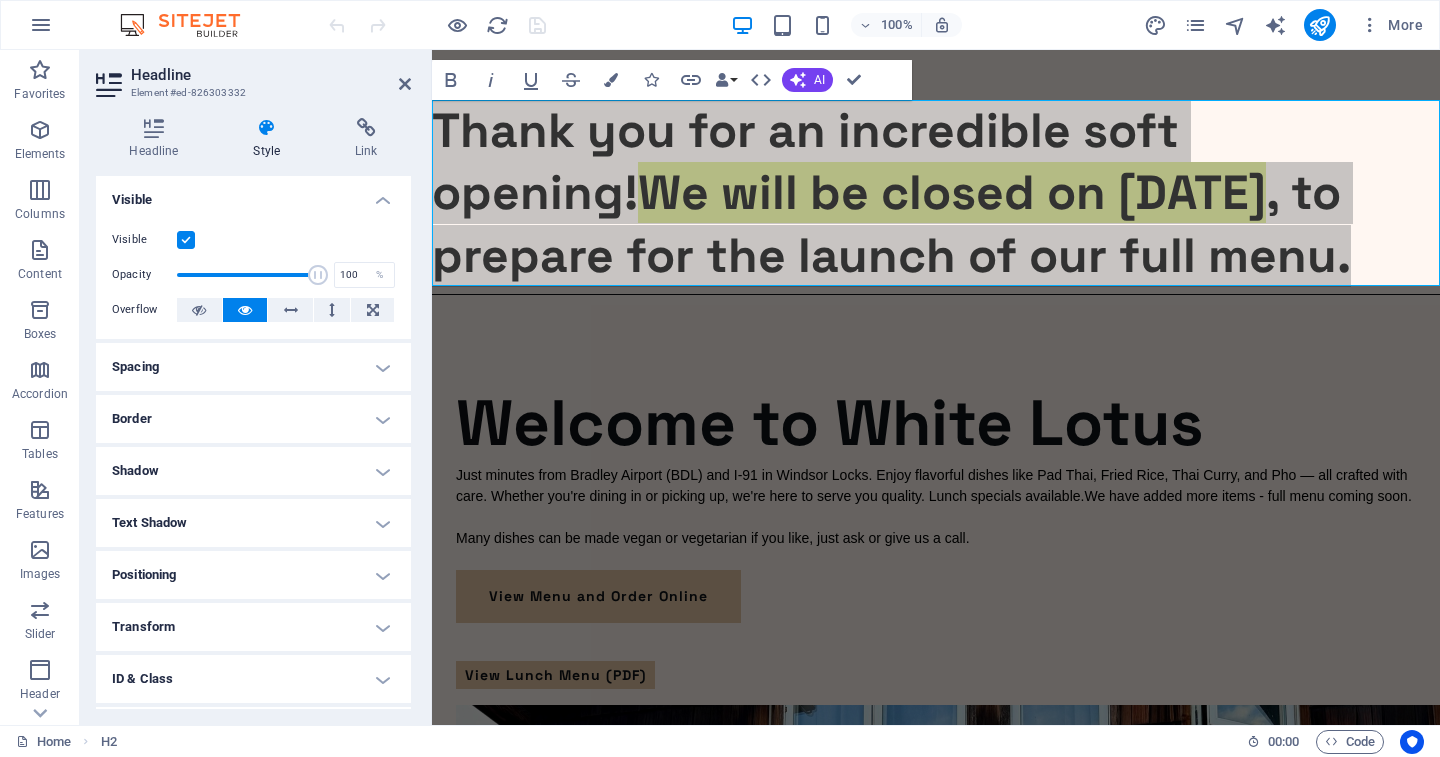 click on "Border" at bounding box center [253, 419] 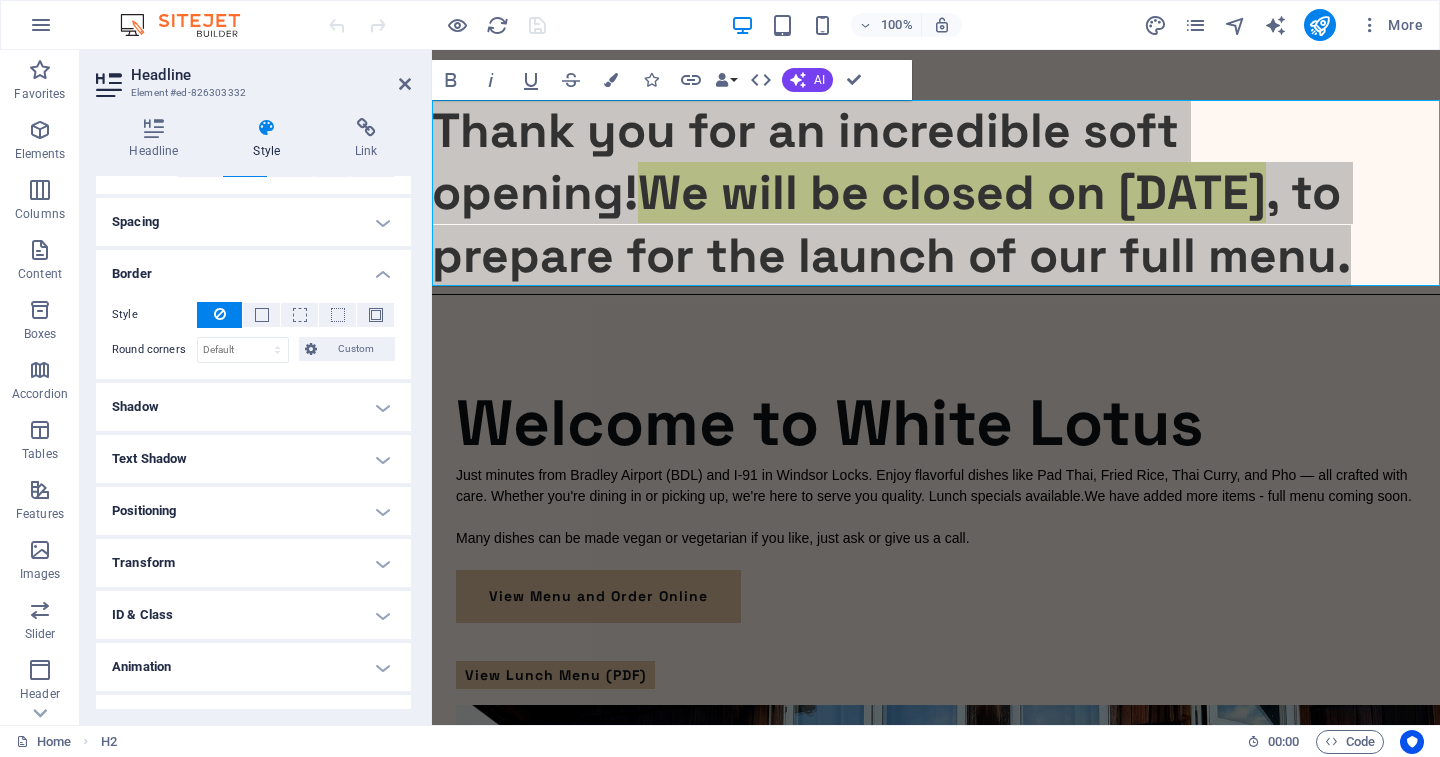 scroll, scrollTop: 151, scrollLeft: 0, axis: vertical 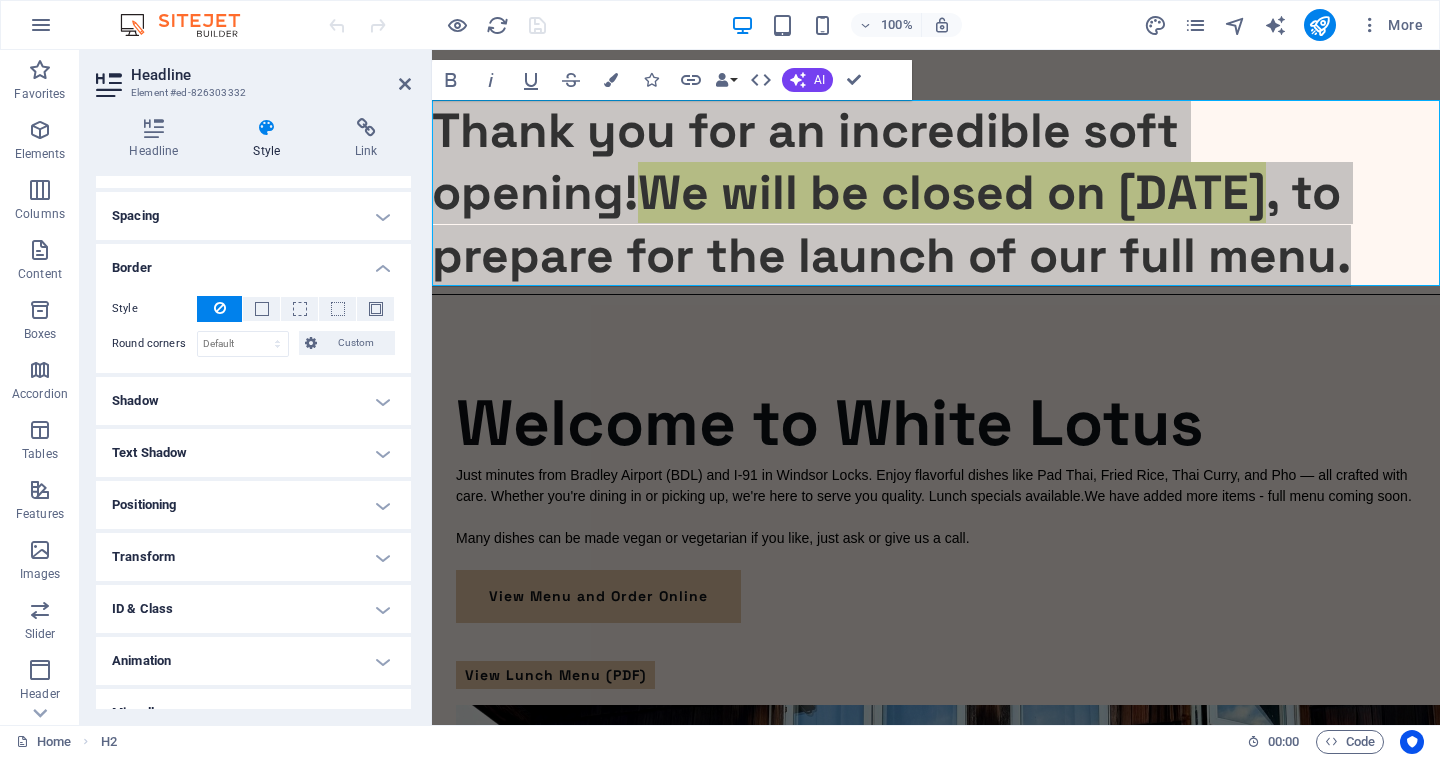 click on "Positioning" at bounding box center [253, 505] 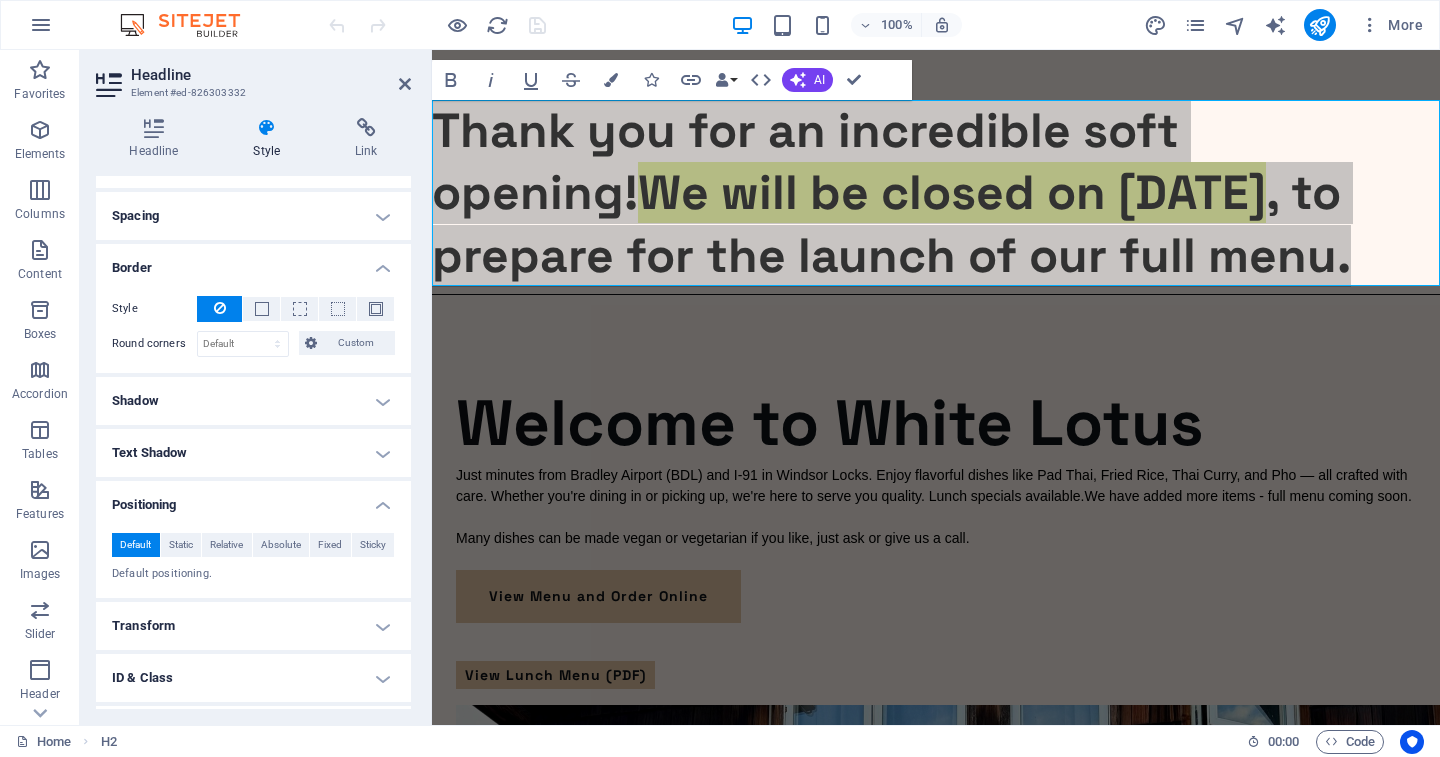 scroll, scrollTop: 247, scrollLeft: 0, axis: vertical 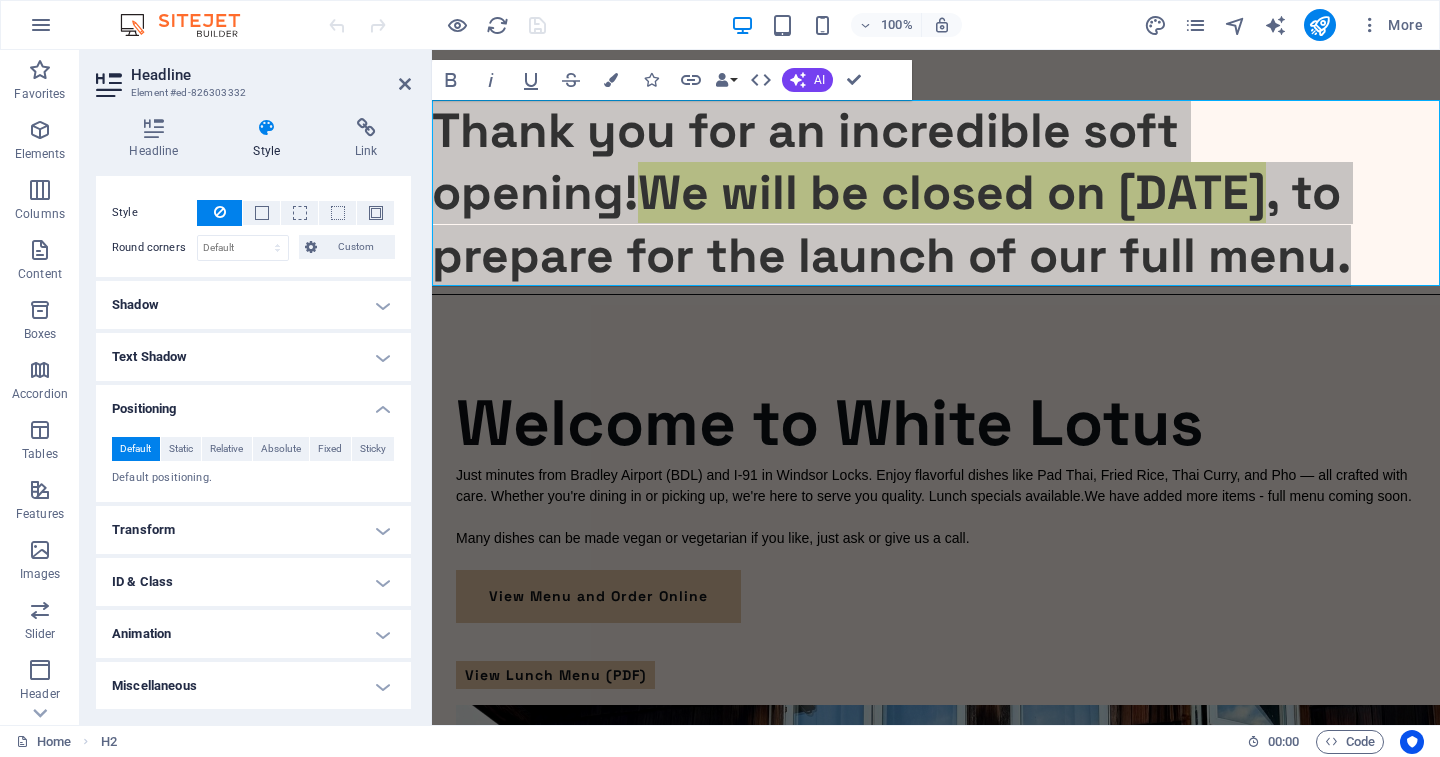 click on "Animation" at bounding box center [253, 634] 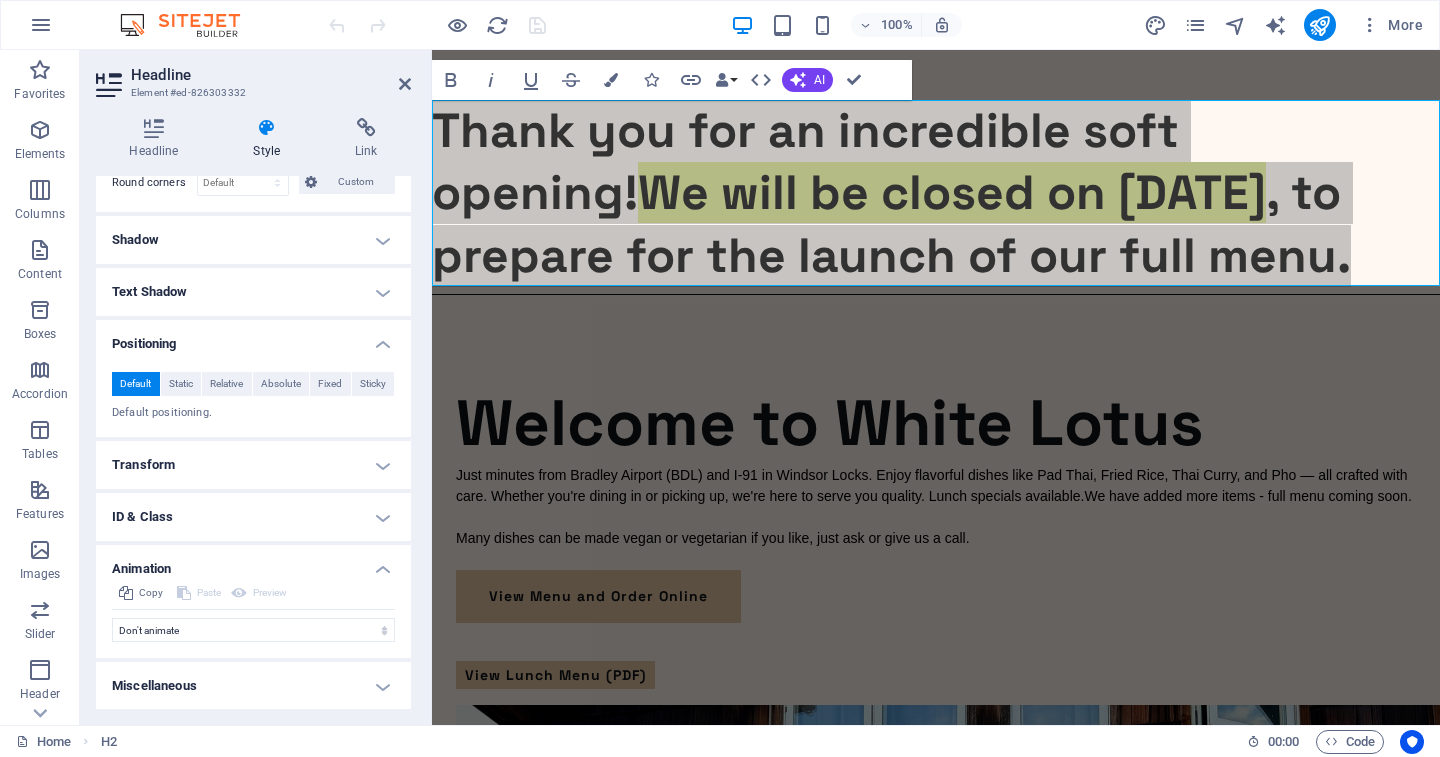 click on "Miscellaneous" at bounding box center (253, 686) 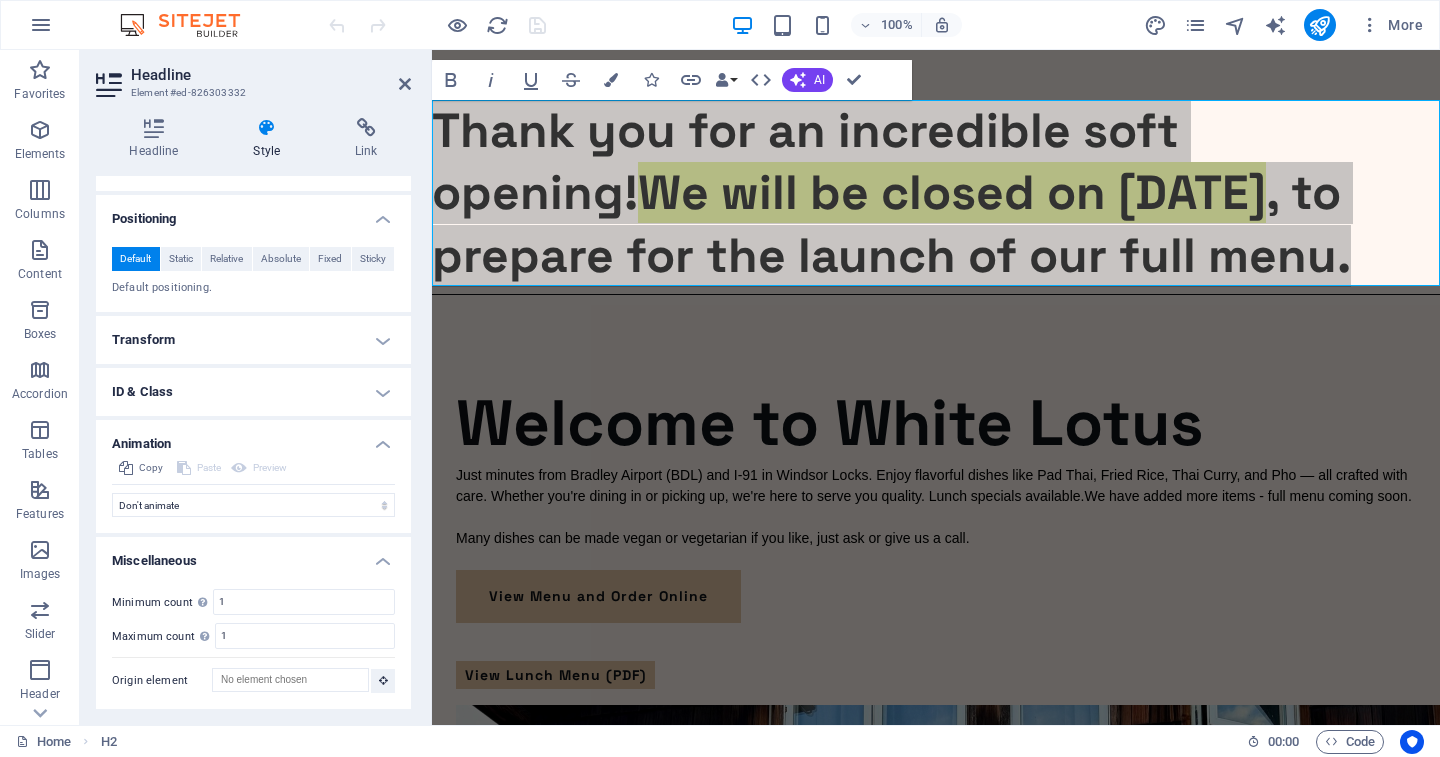 scroll, scrollTop: 436, scrollLeft: 0, axis: vertical 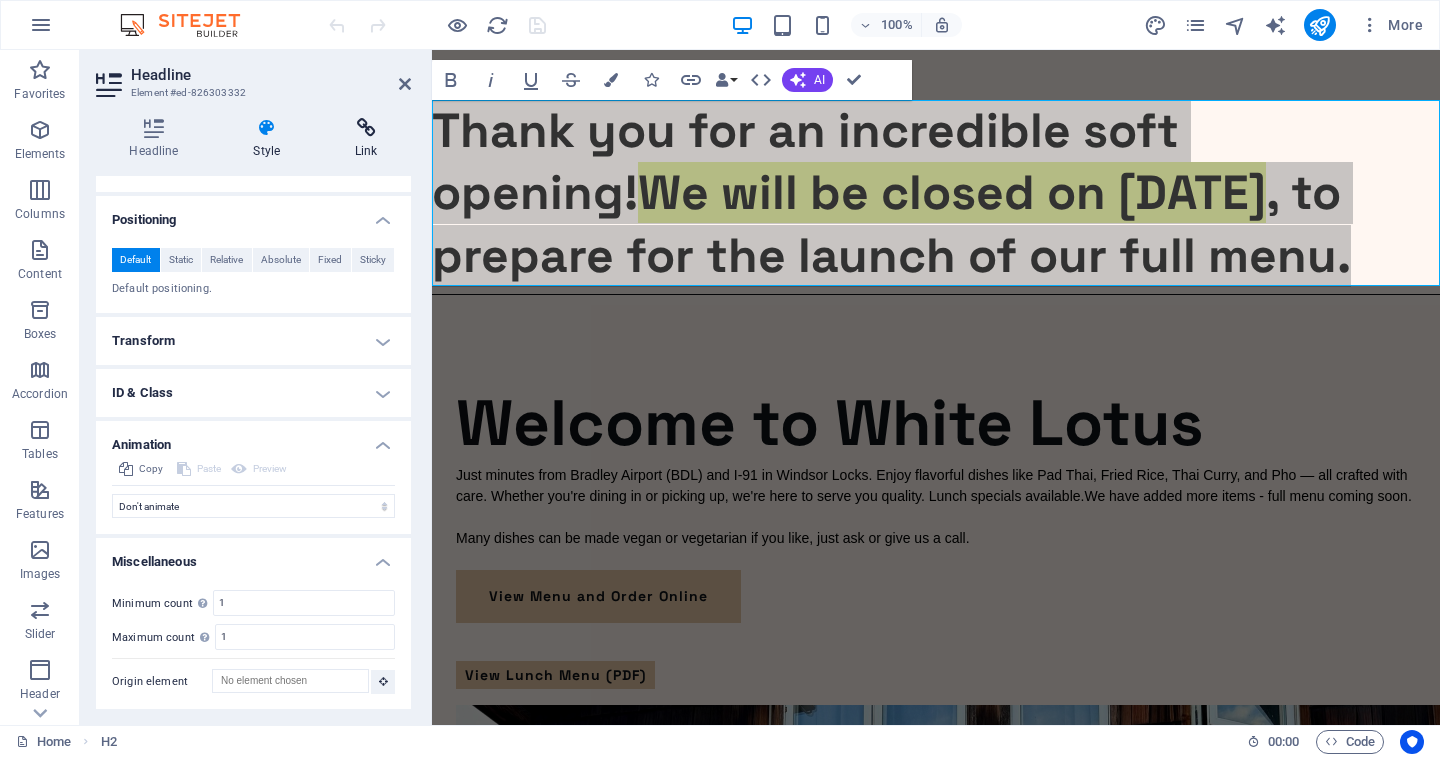 click on "Link" at bounding box center (366, 139) 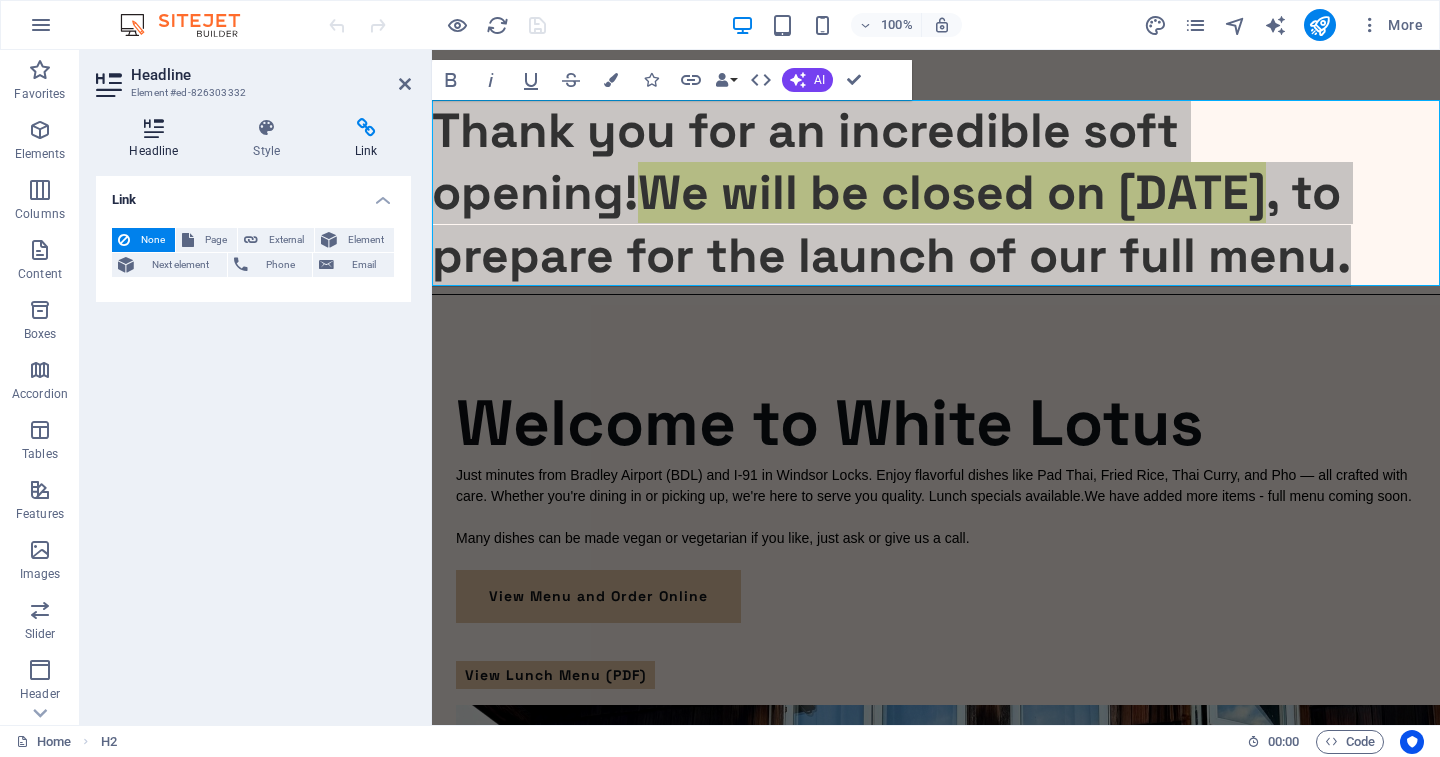click at bounding box center [154, 128] 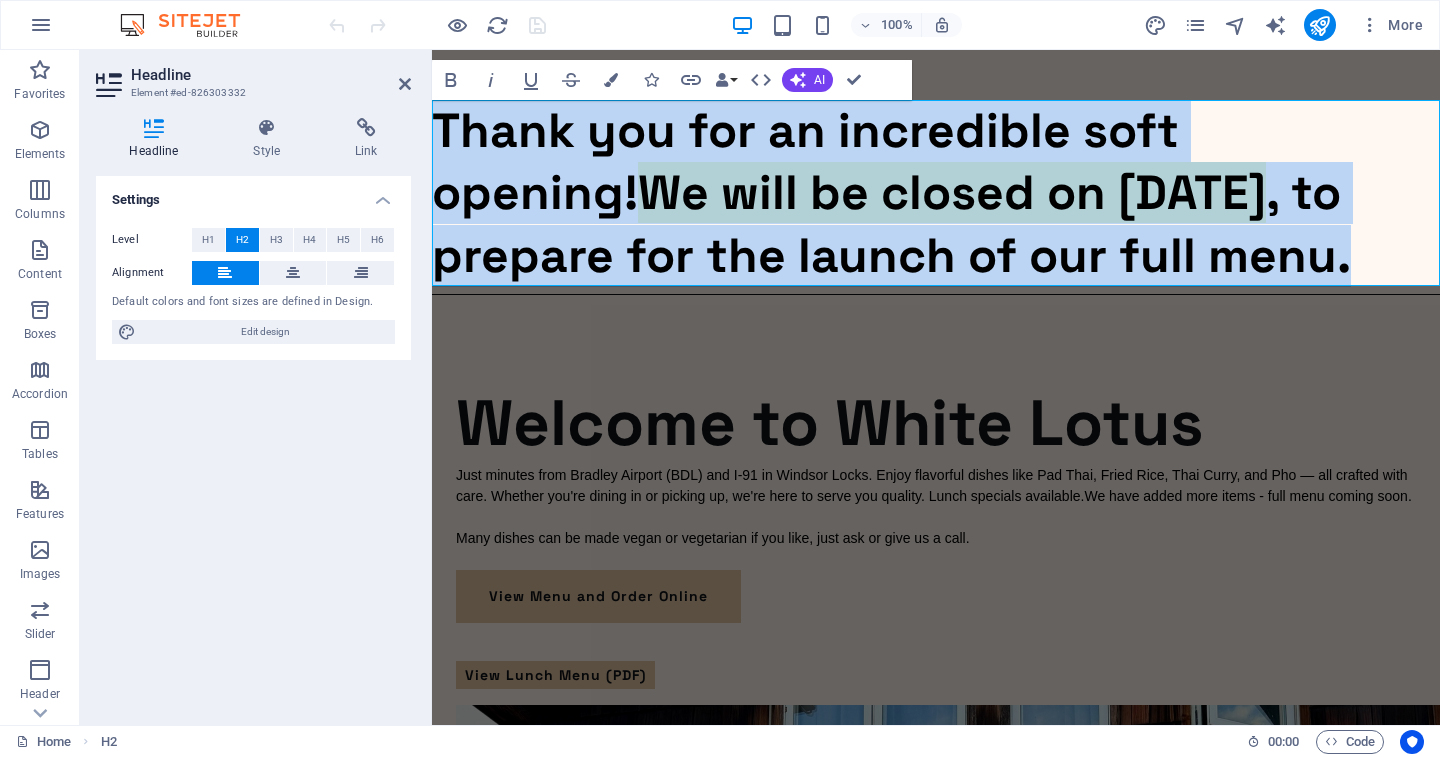 click on "Thank you for an incredible soft opening! We will be closed on [DATE], to prepare for the launch of our full menu." at bounding box center [891, 193] 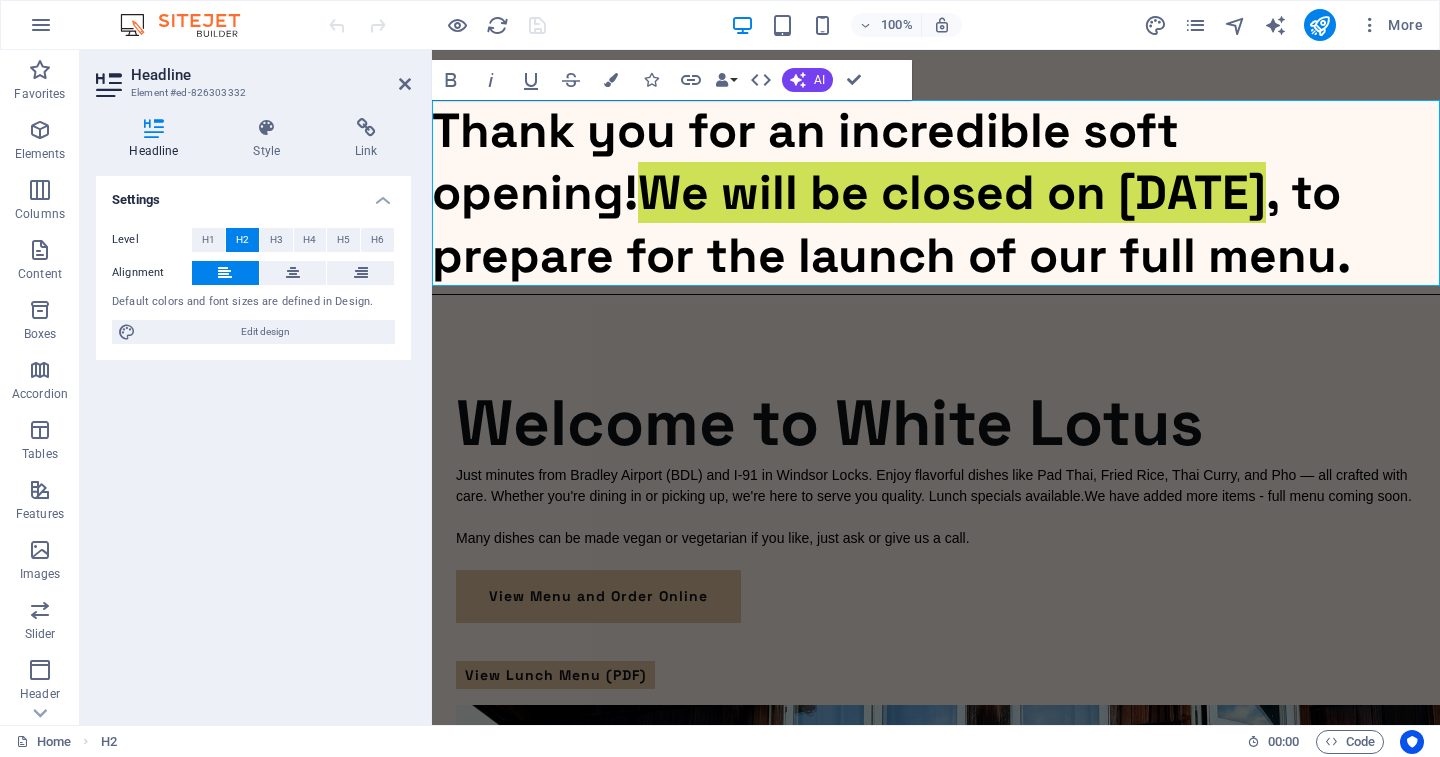 click on "Thank you for an incredible soft opening! We will be closed on [DATE], to prepare for the launch of our full menu." at bounding box center (891, 193) 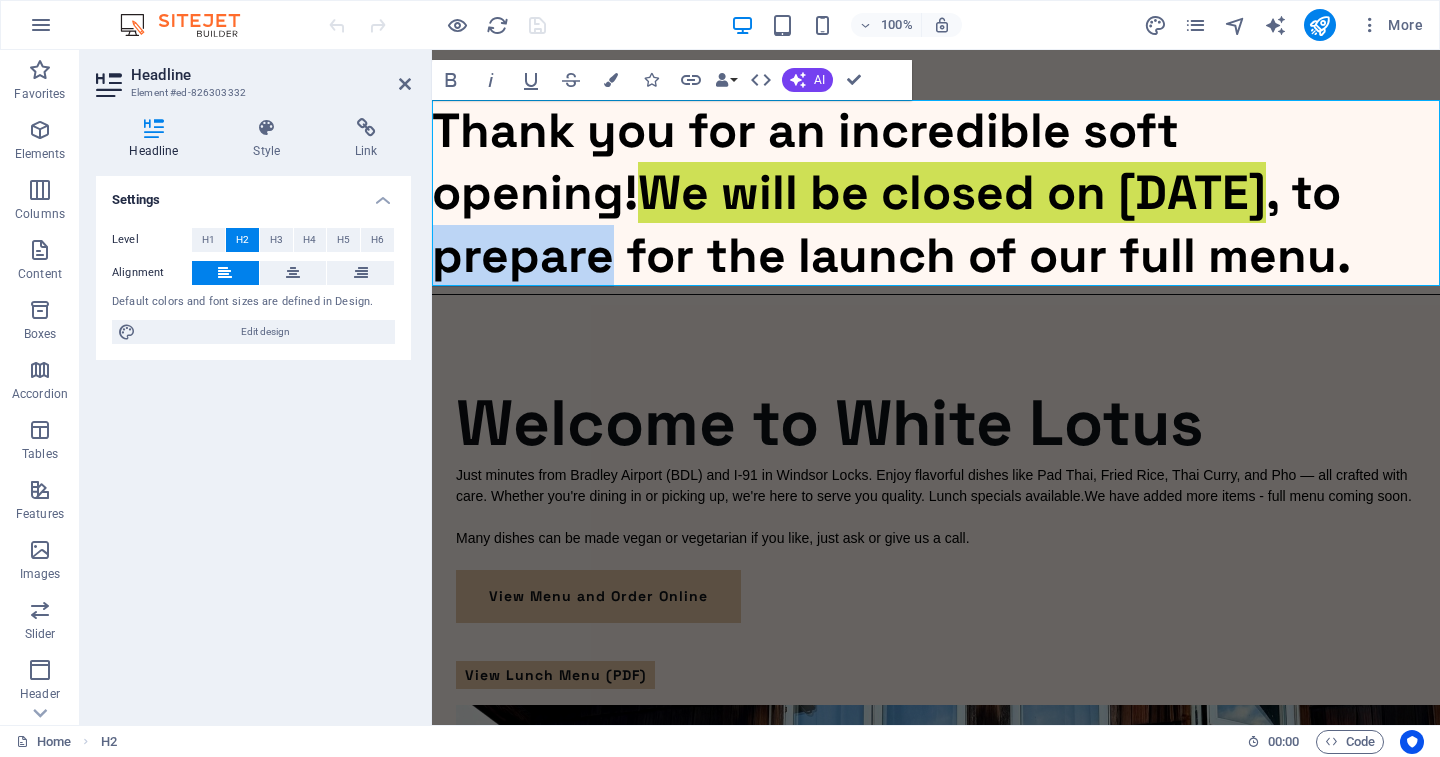 click on "Thank you for an incredible soft opening! We will be closed on [DATE], to prepare for the launch of our full menu." at bounding box center (891, 193) 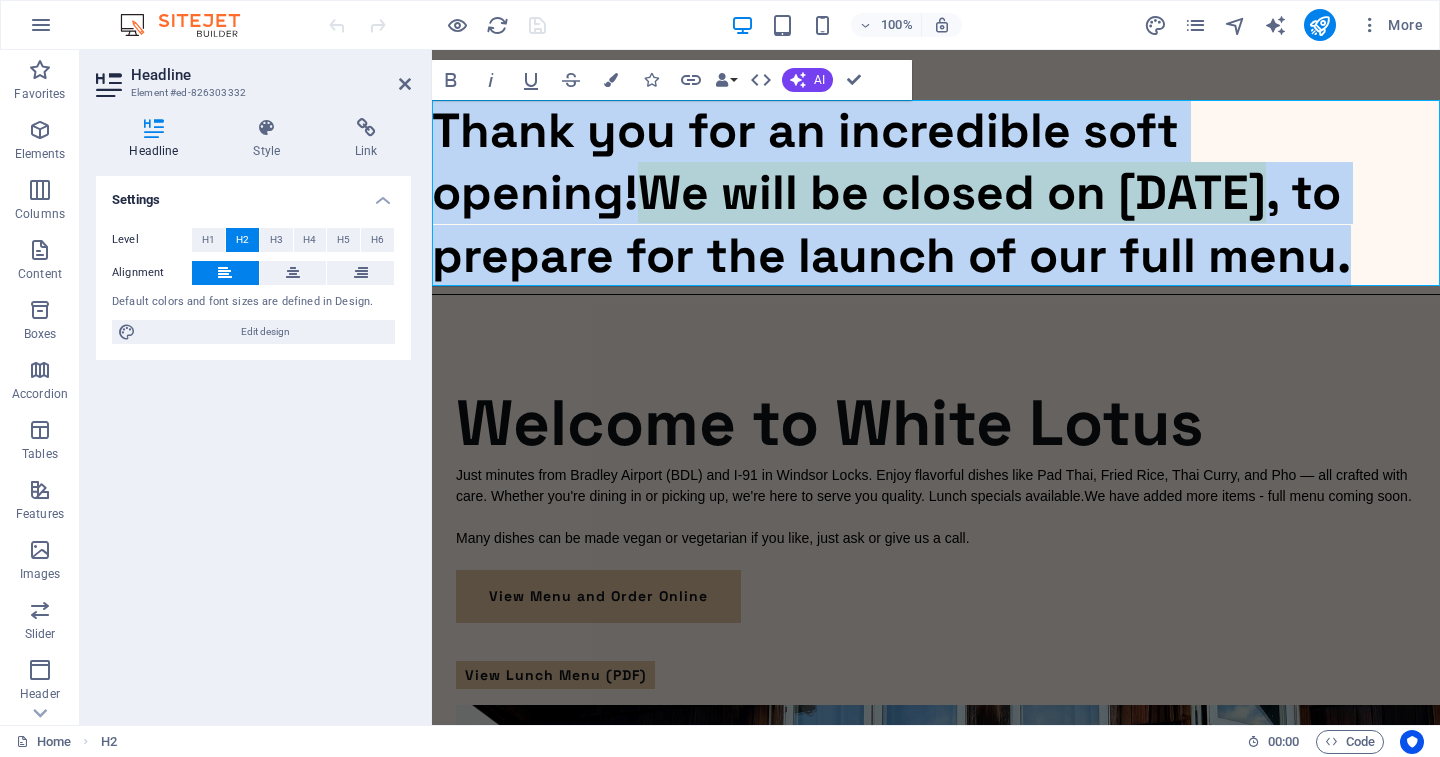 click on "Thank you for an incredible soft opening! We will be closed on [DATE], to prepare for the launch of our full menu." at bounding box center (891, 193) 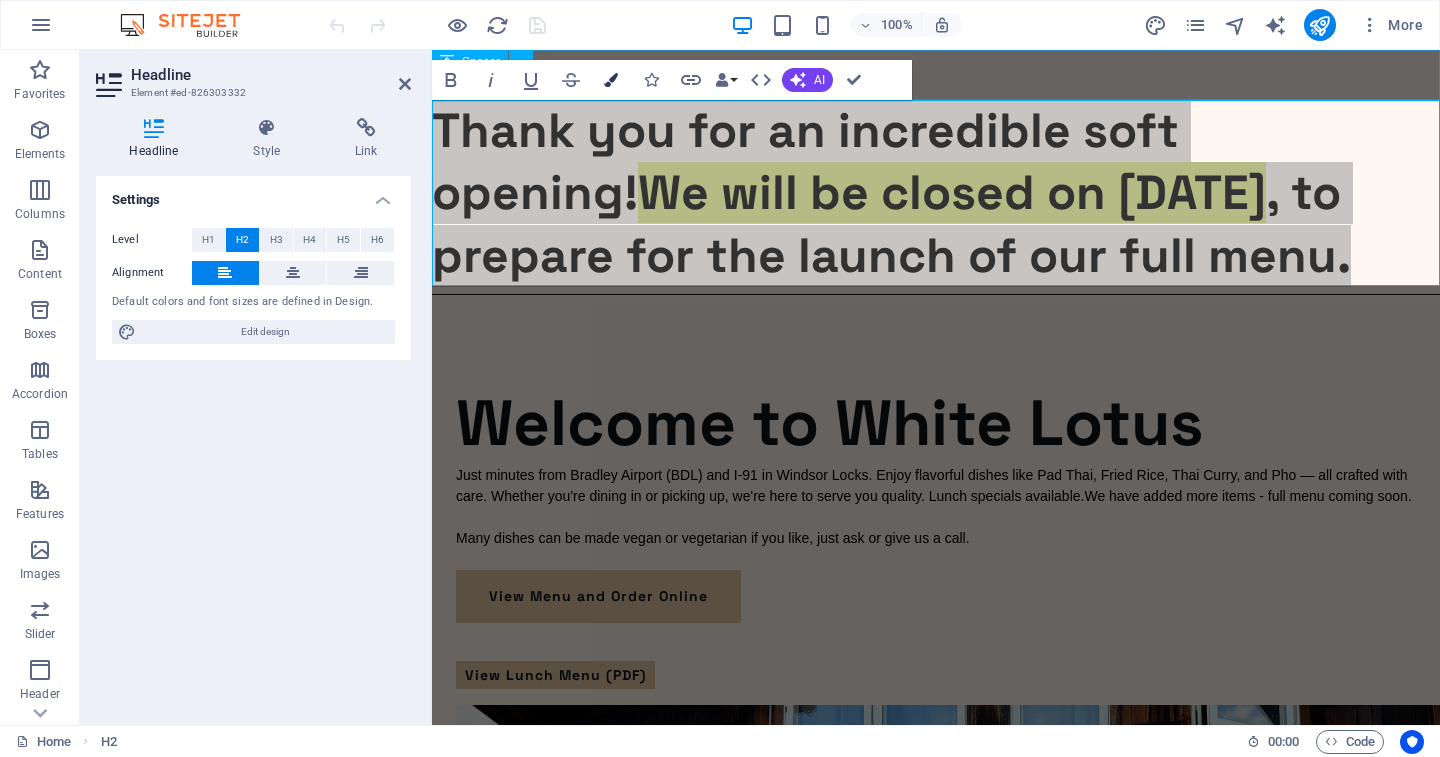 click on "Colors" at bounding box center (611, 80) 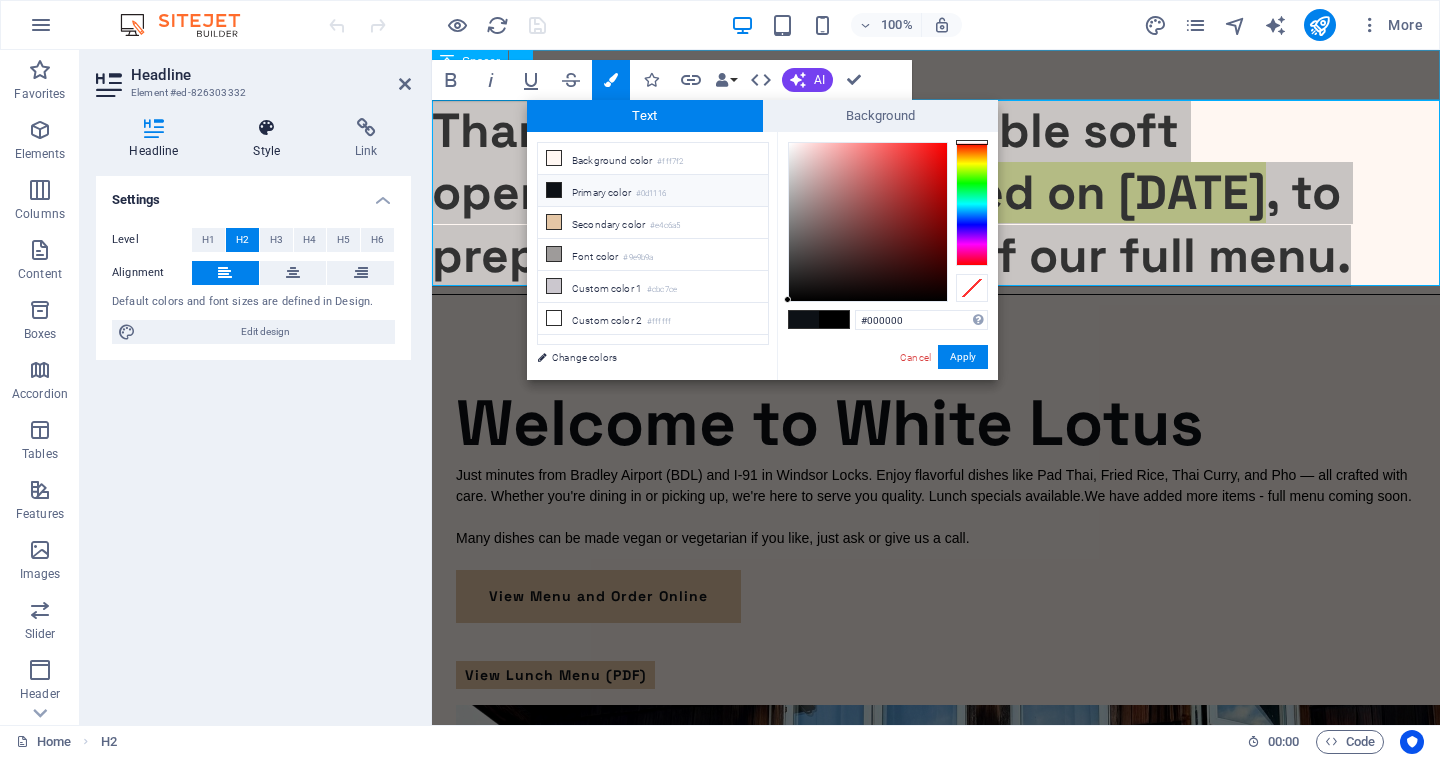 click on "Style" at bounding box center (271, 139) 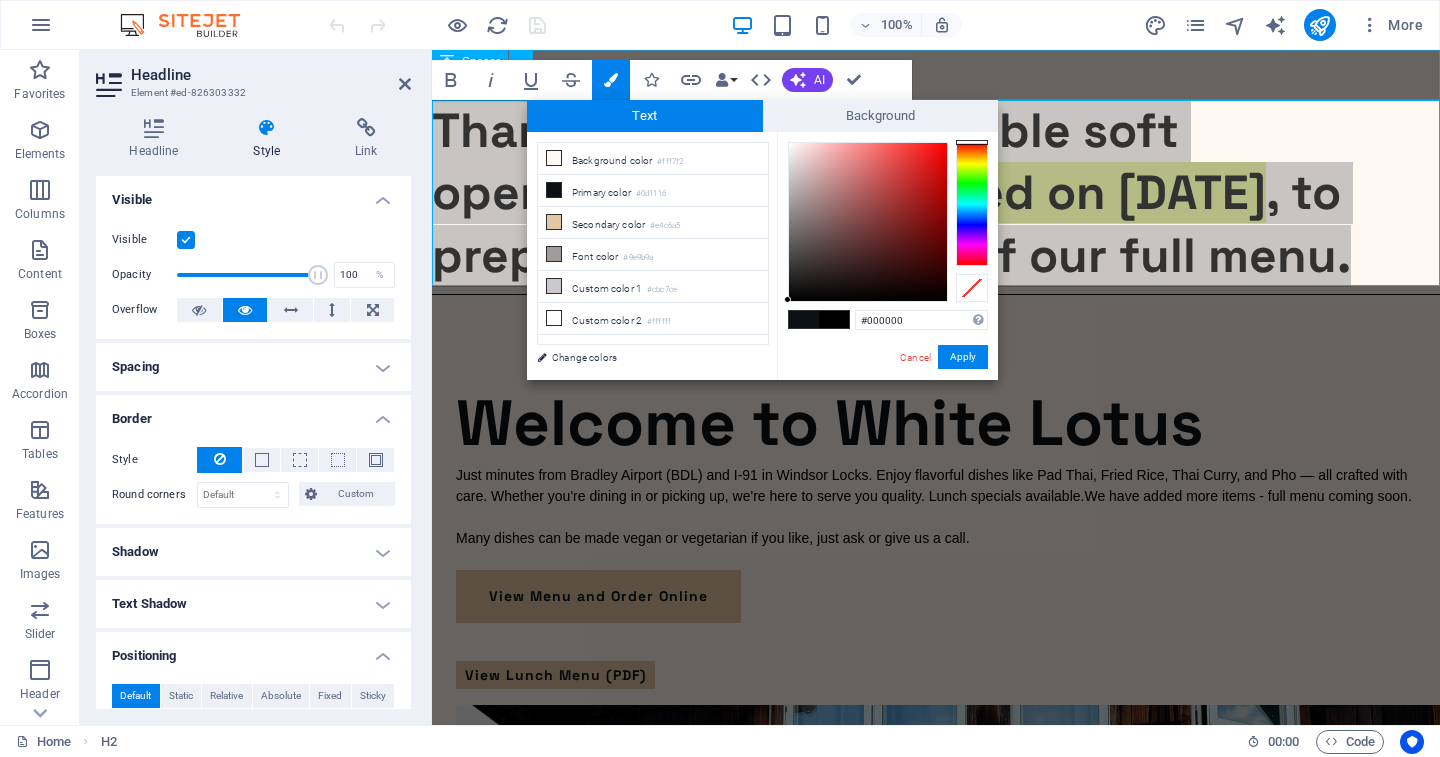 scroll, scrollTop: 0, scrollLeft: 0, axis: both 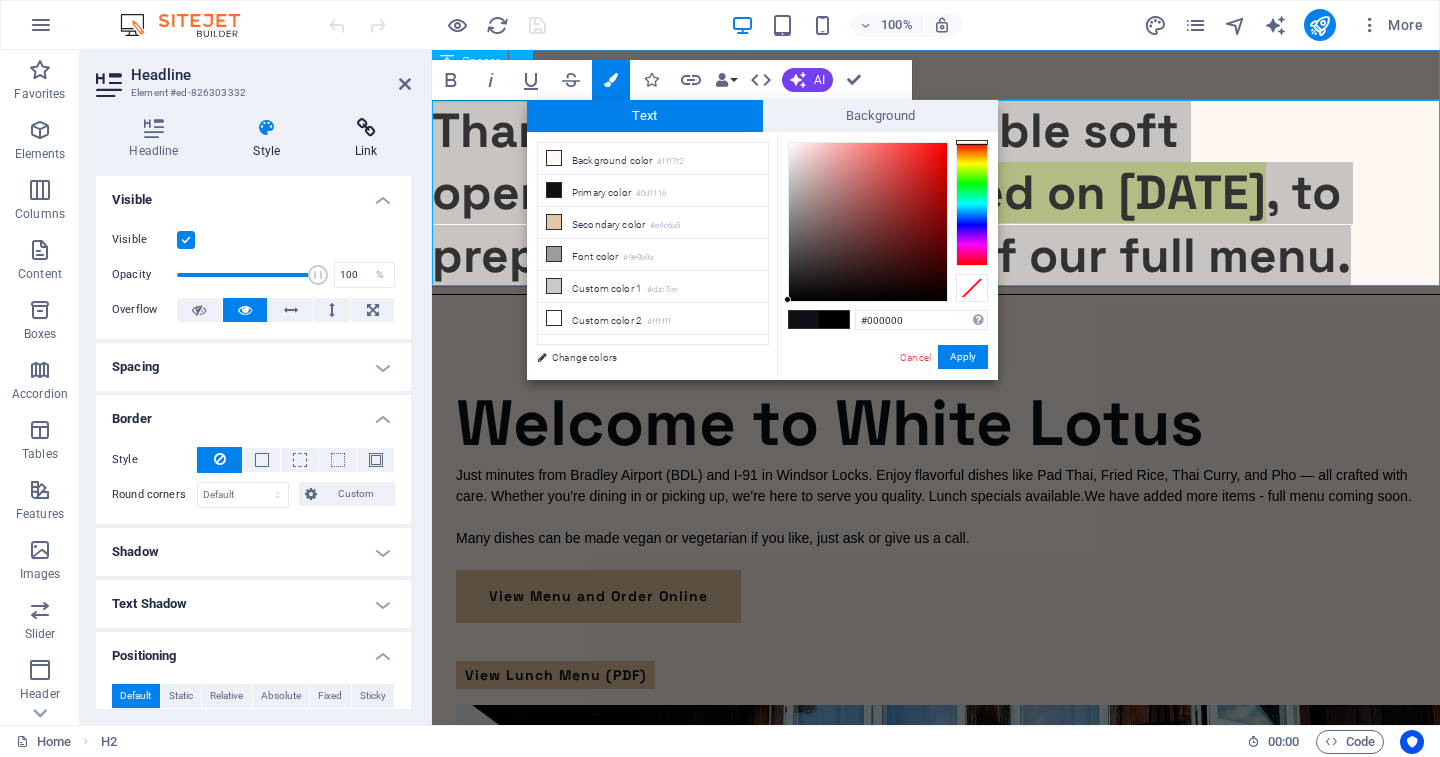 click at bounding box center (366, 128) 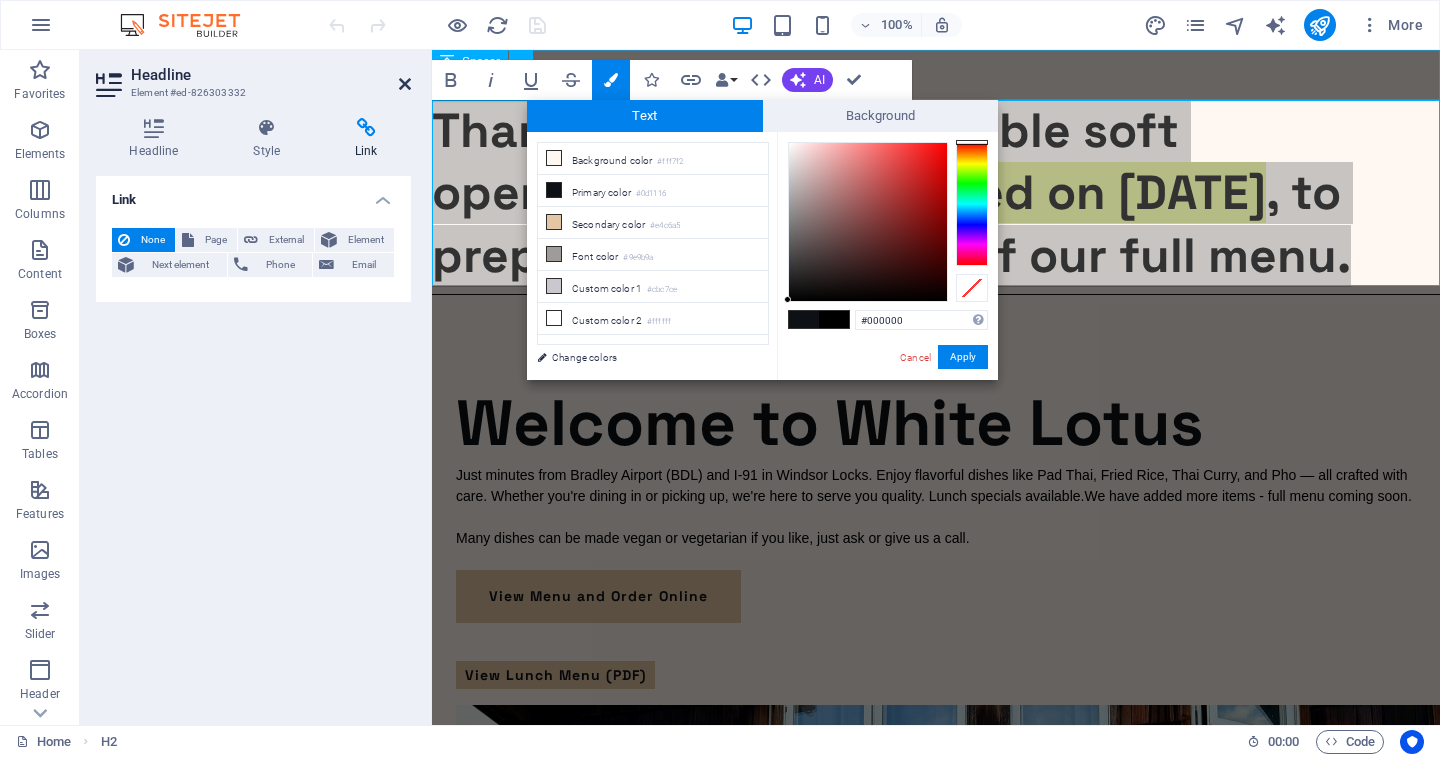click at bounding box center [405, 84] 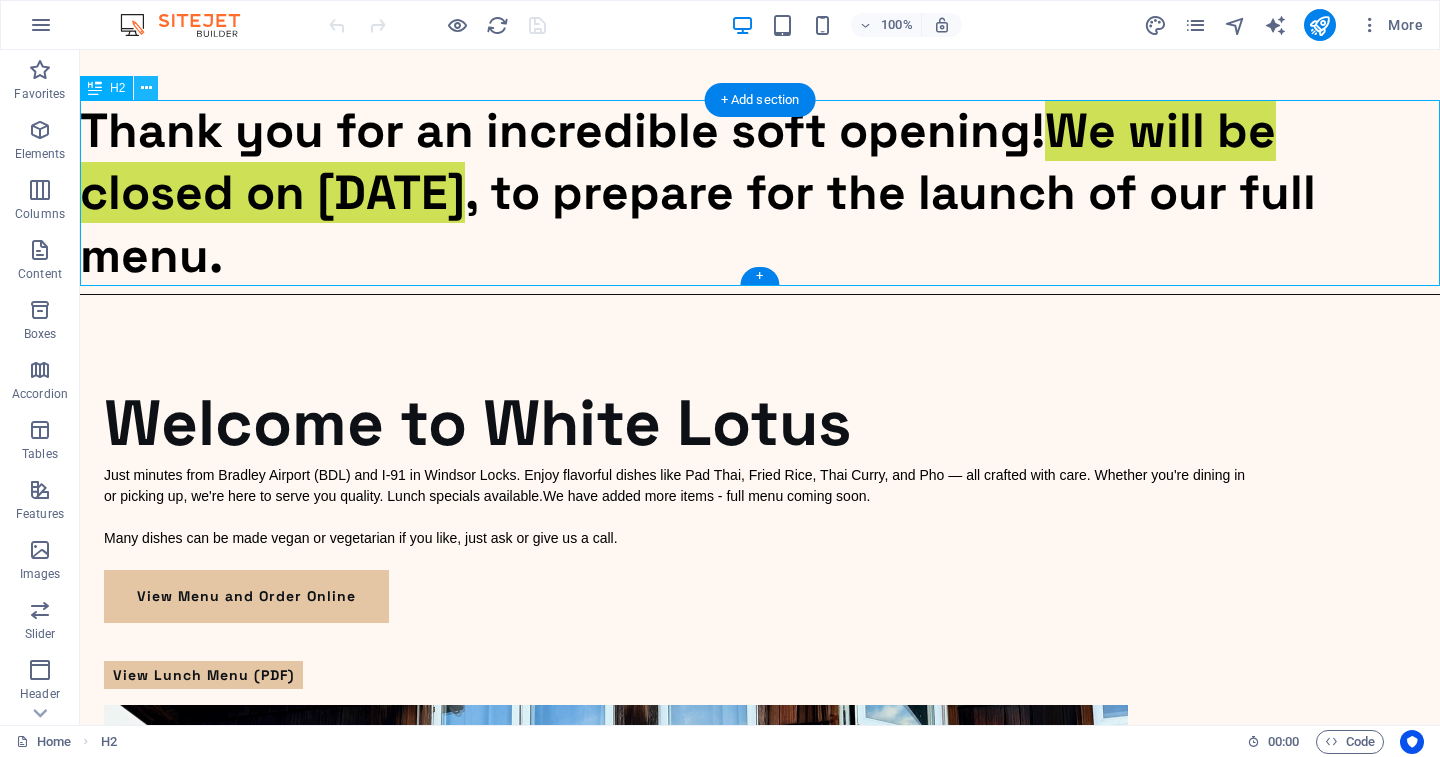 click at bounding box center [146, 88] 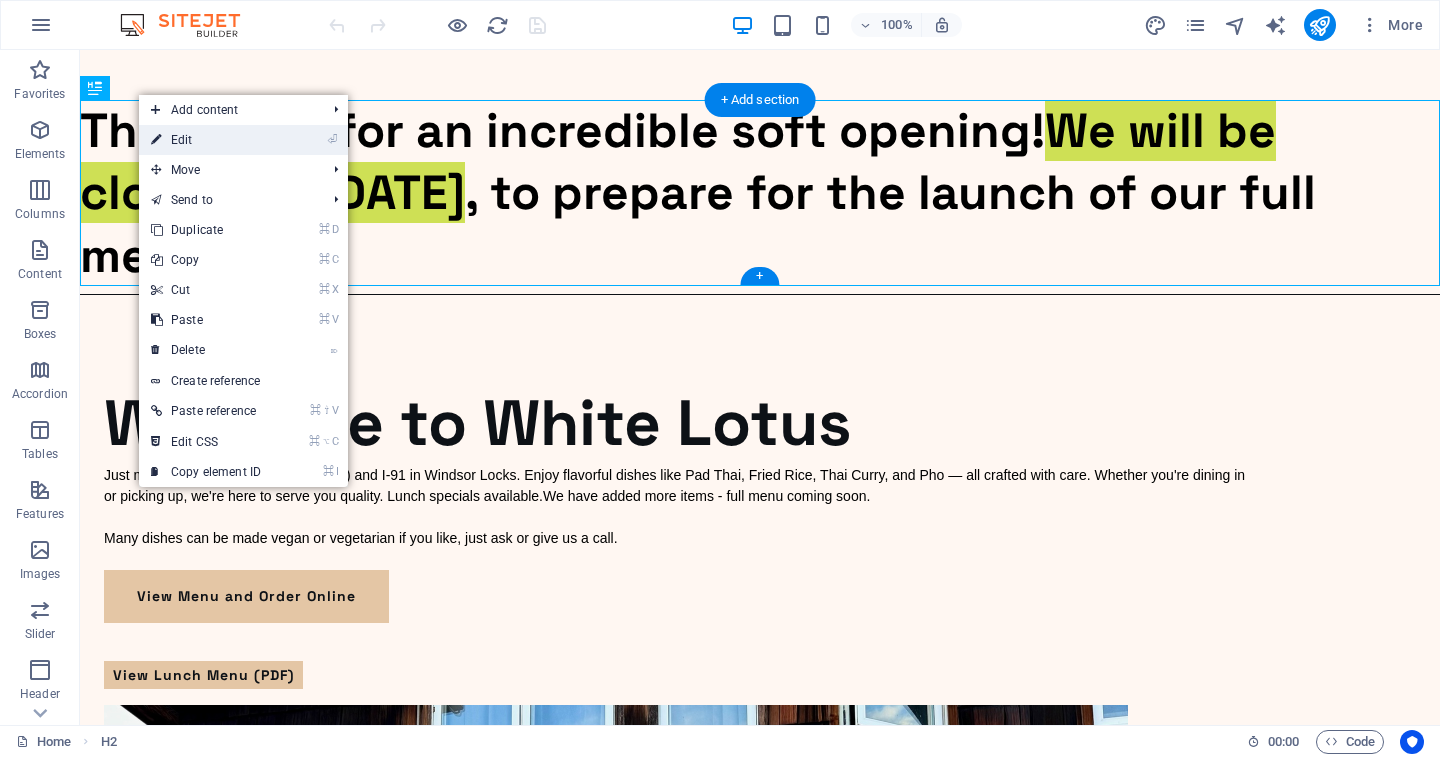 click on "⏎  Edit" at bounding box center (206, 140) 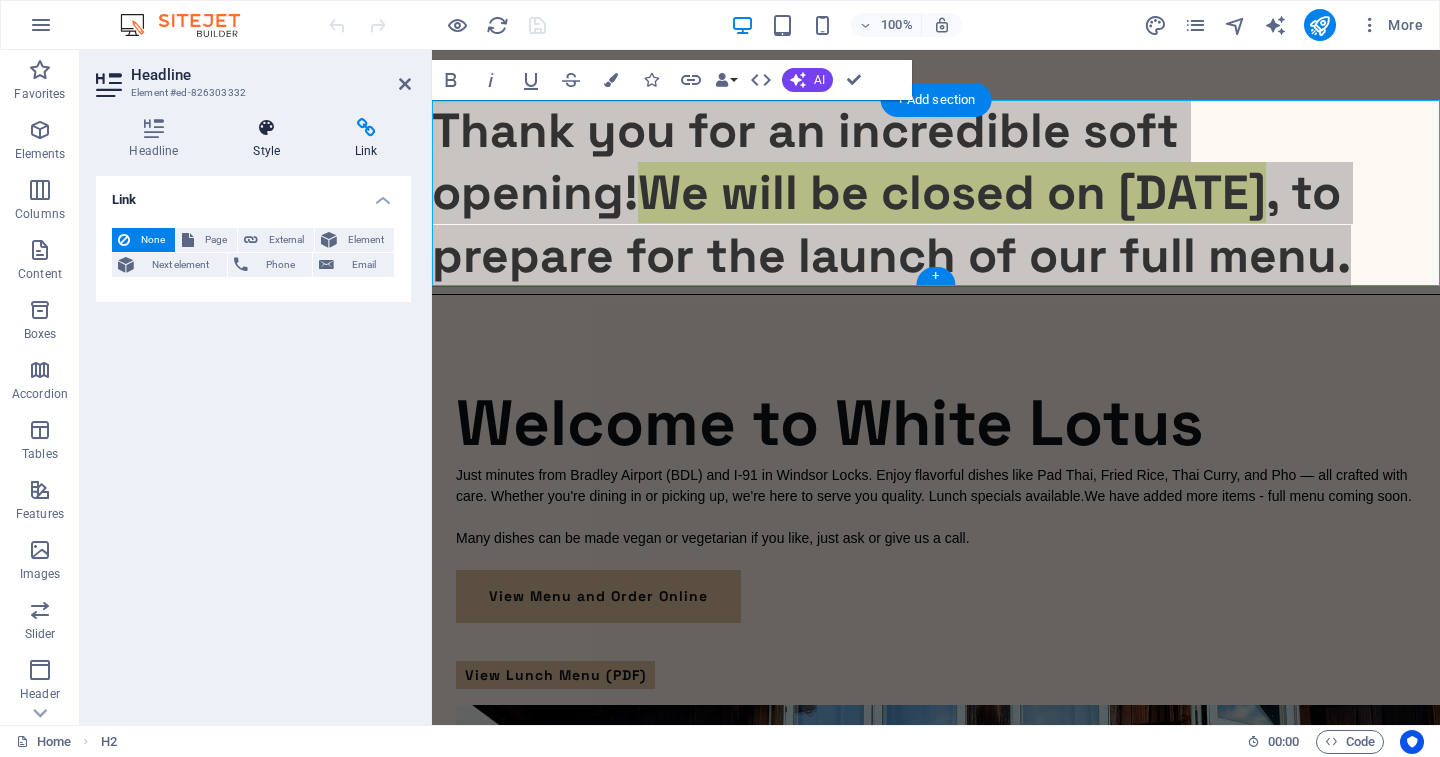 click on "Style" at bounding box center (271, 139) 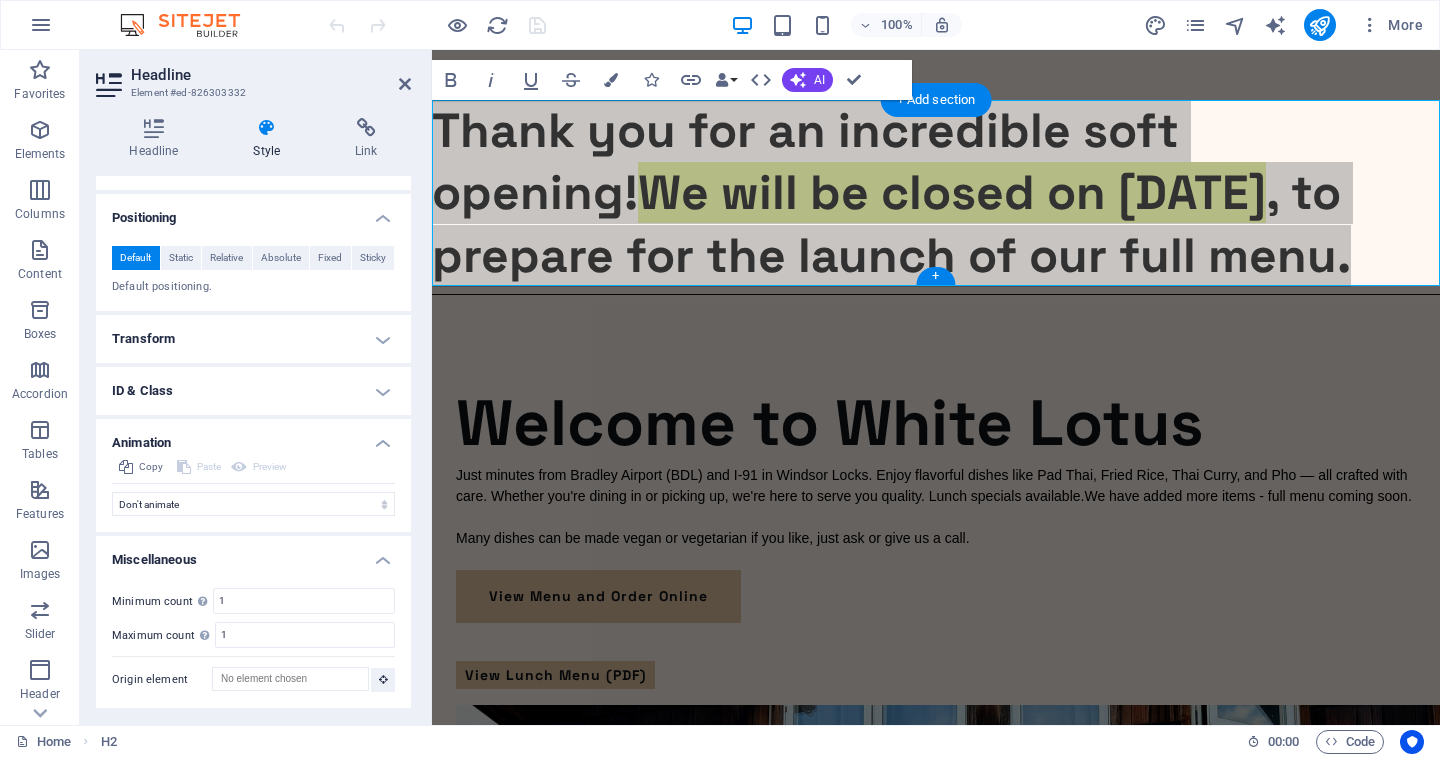 scroll, scrollTop: 436, scrollLeft: 0, axis: vertical 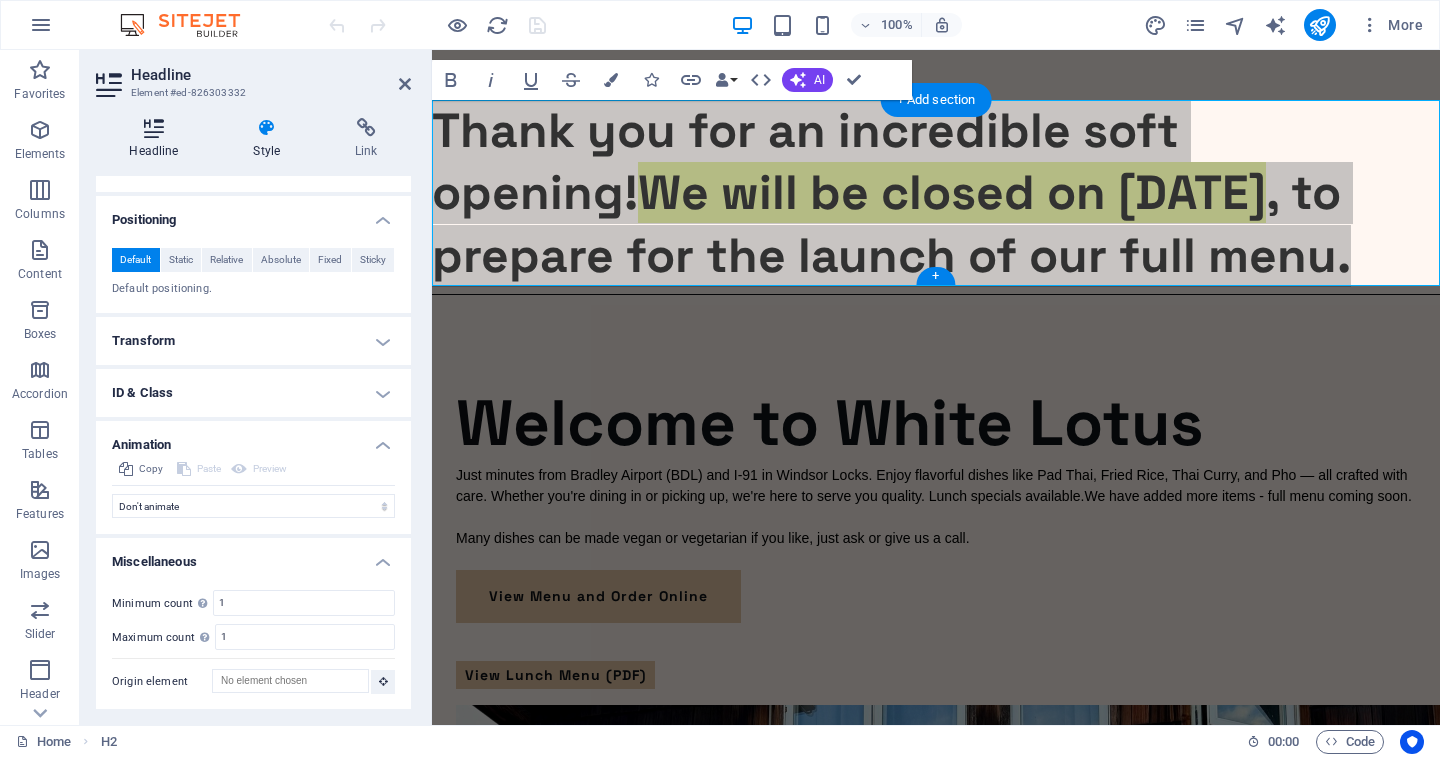 click on "Headline" at bounding box center (158, 139) 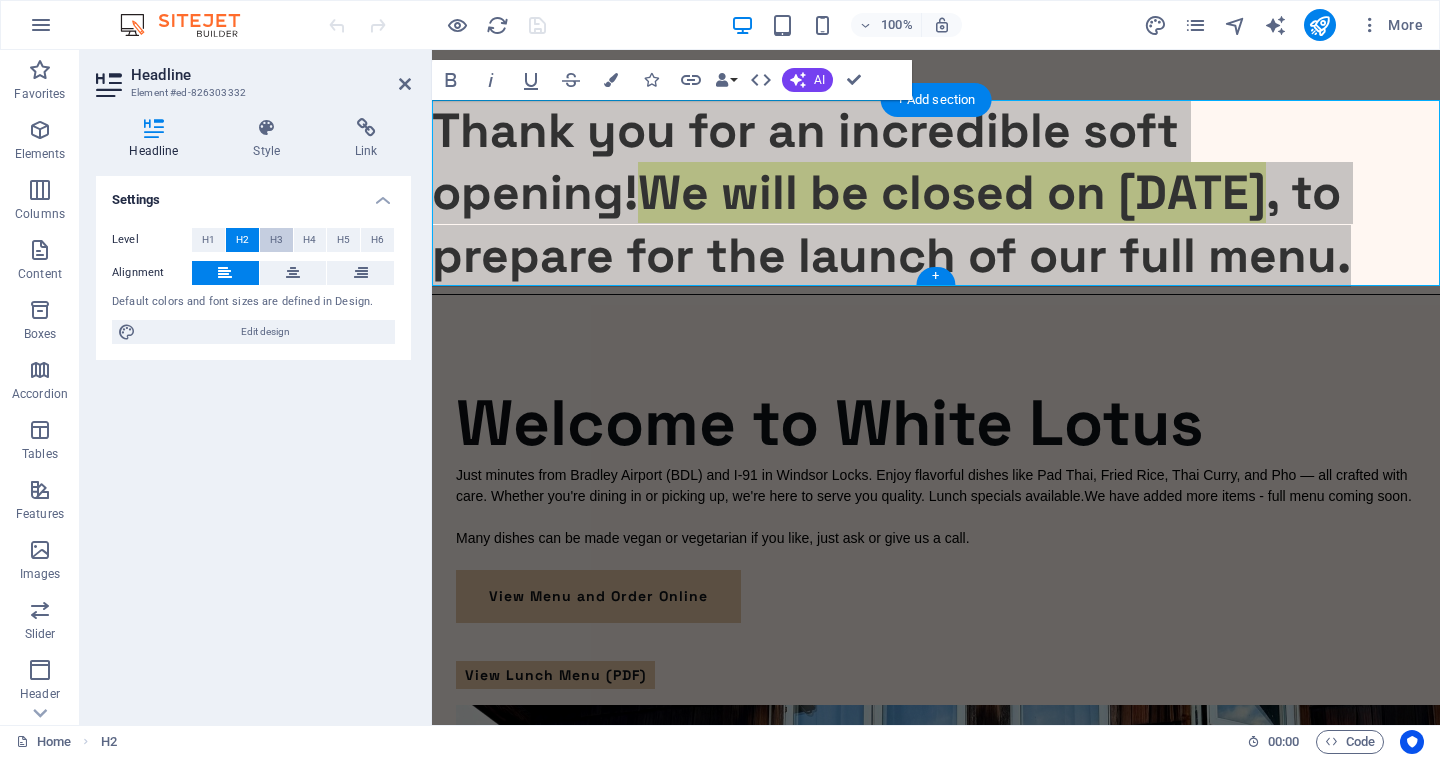click on "H3" at bounding box center [276, 240] 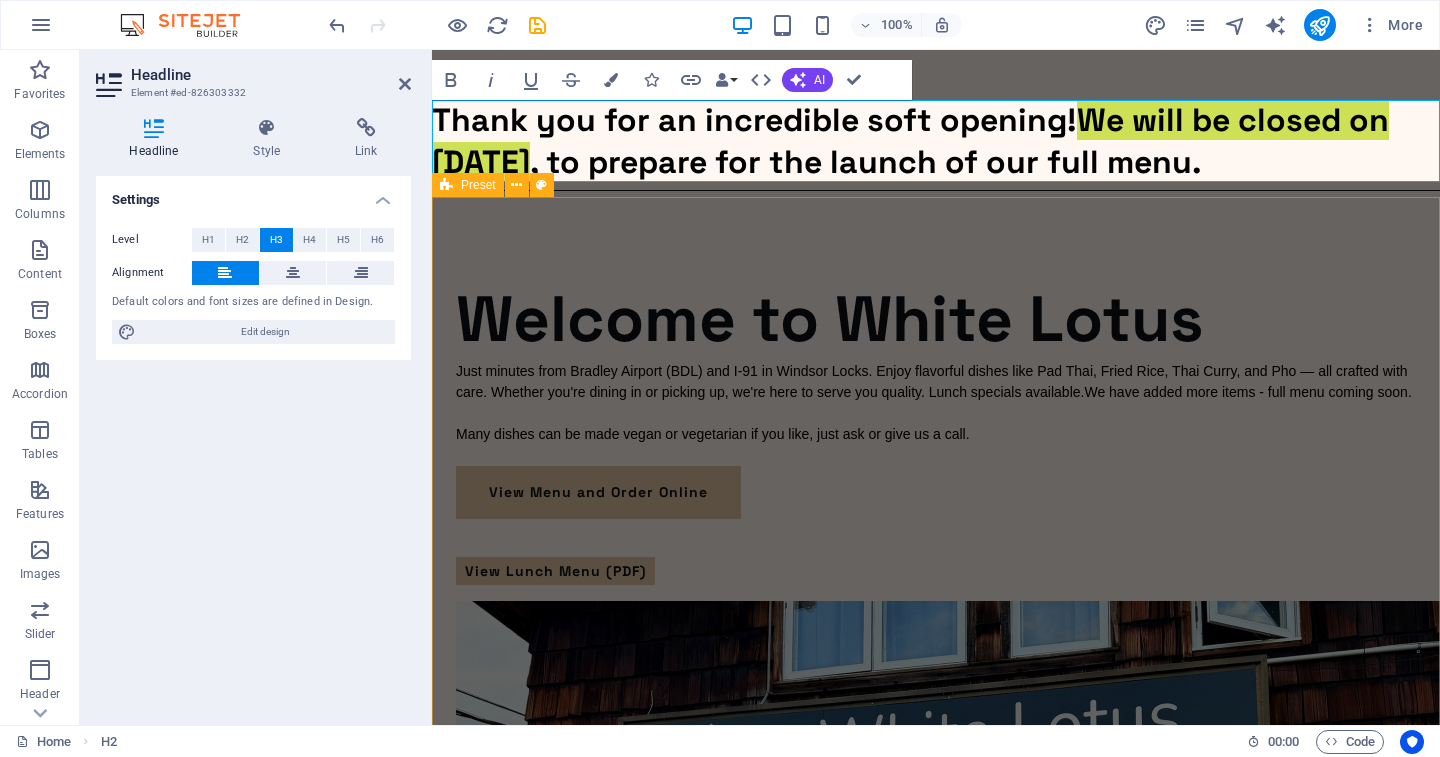 click on "Welcome to White Lotus Just minutes from Bradley Airport (BDL) and I-91 in [CITY]. Enjoy flavorful dishes like Pad Thai, Fried Rice, Thai Curry, and Pho — all crafted with care. Whether you're dining in or picking up, we're here to serve you quality. Lunch specials available.  We have added more items - full menu coming soon . Many dishes can be made vegan or vegetarian if you like, just ask or give us a call. View Menu and Order Online View Lunch Menu (PDF)" at bounding box center (936, 783) 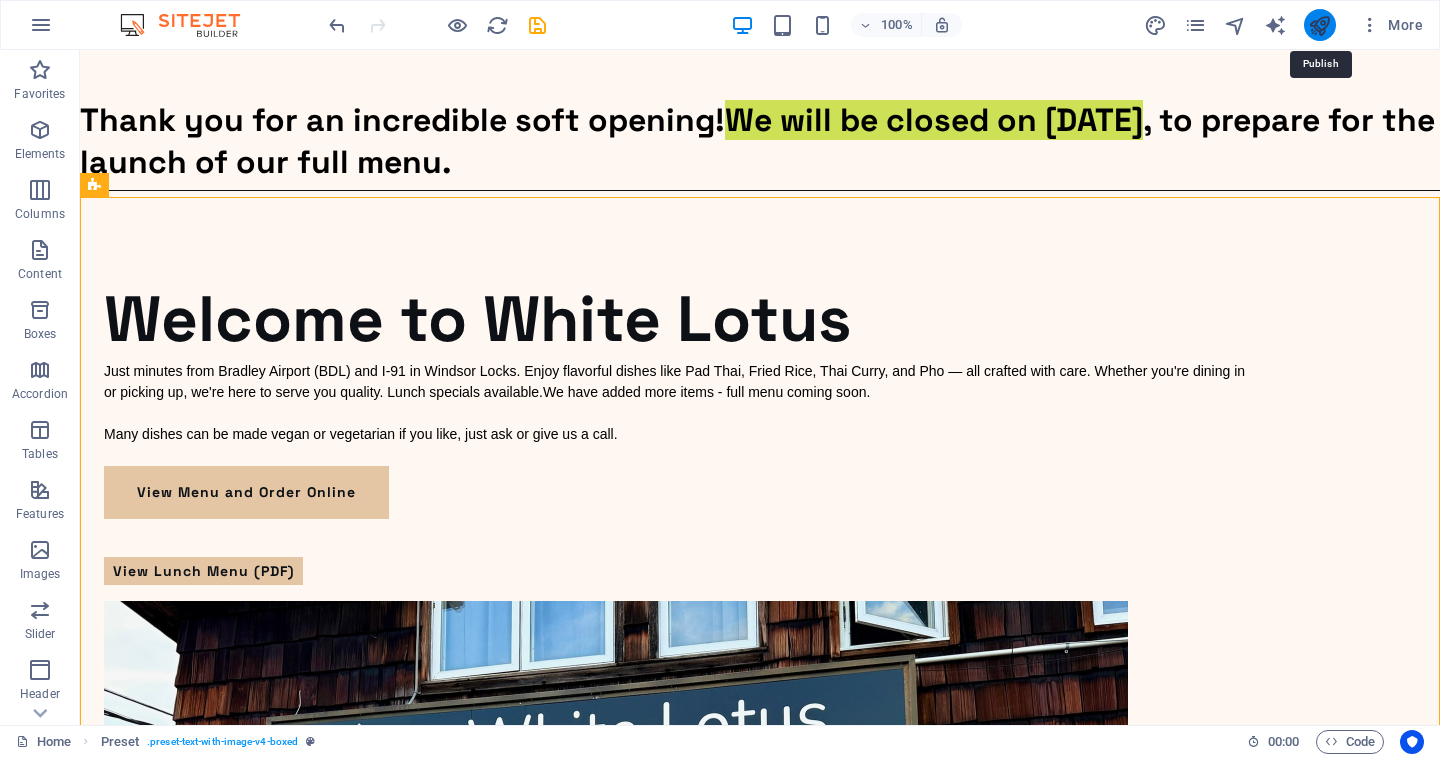 click at bounding box center [1319, 25] 